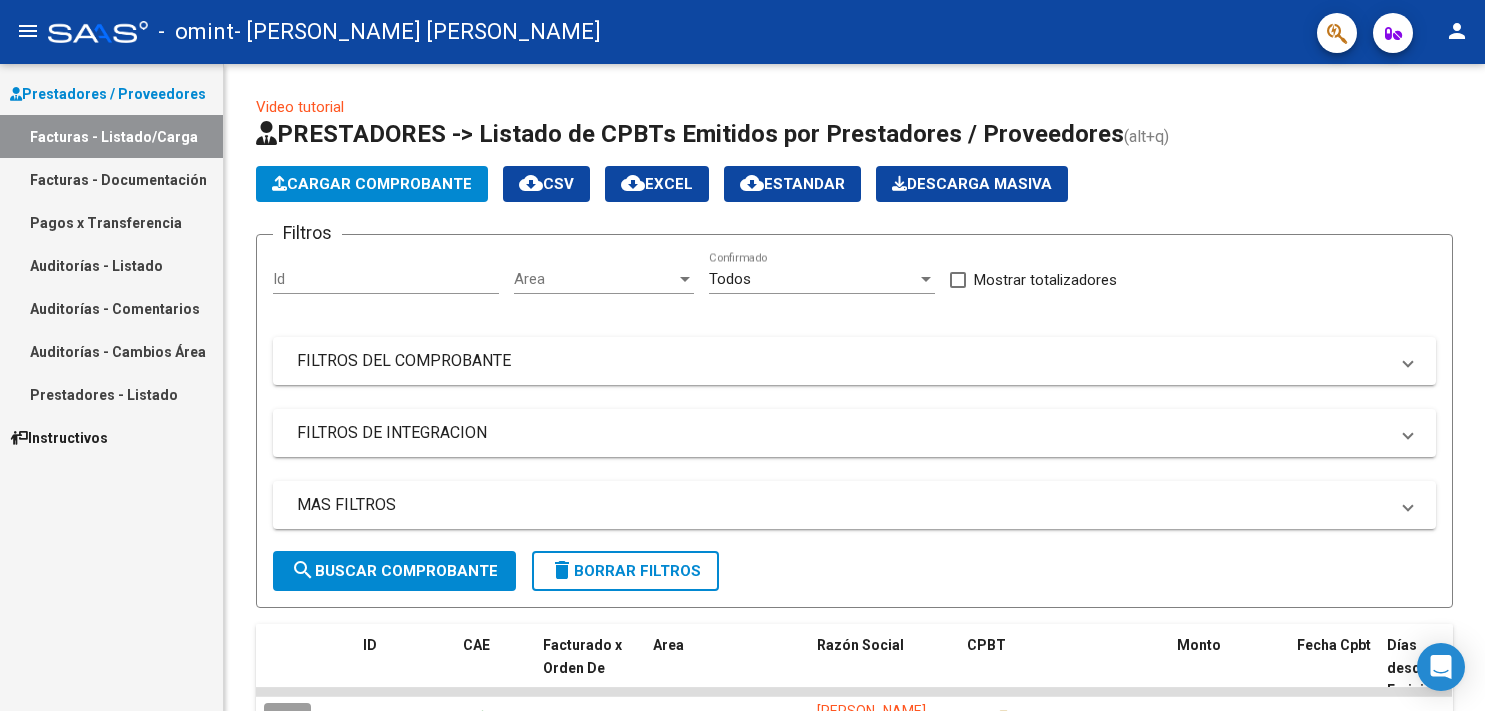 scroll, scrollTop: 0, scrollLeft: 0, axis: both 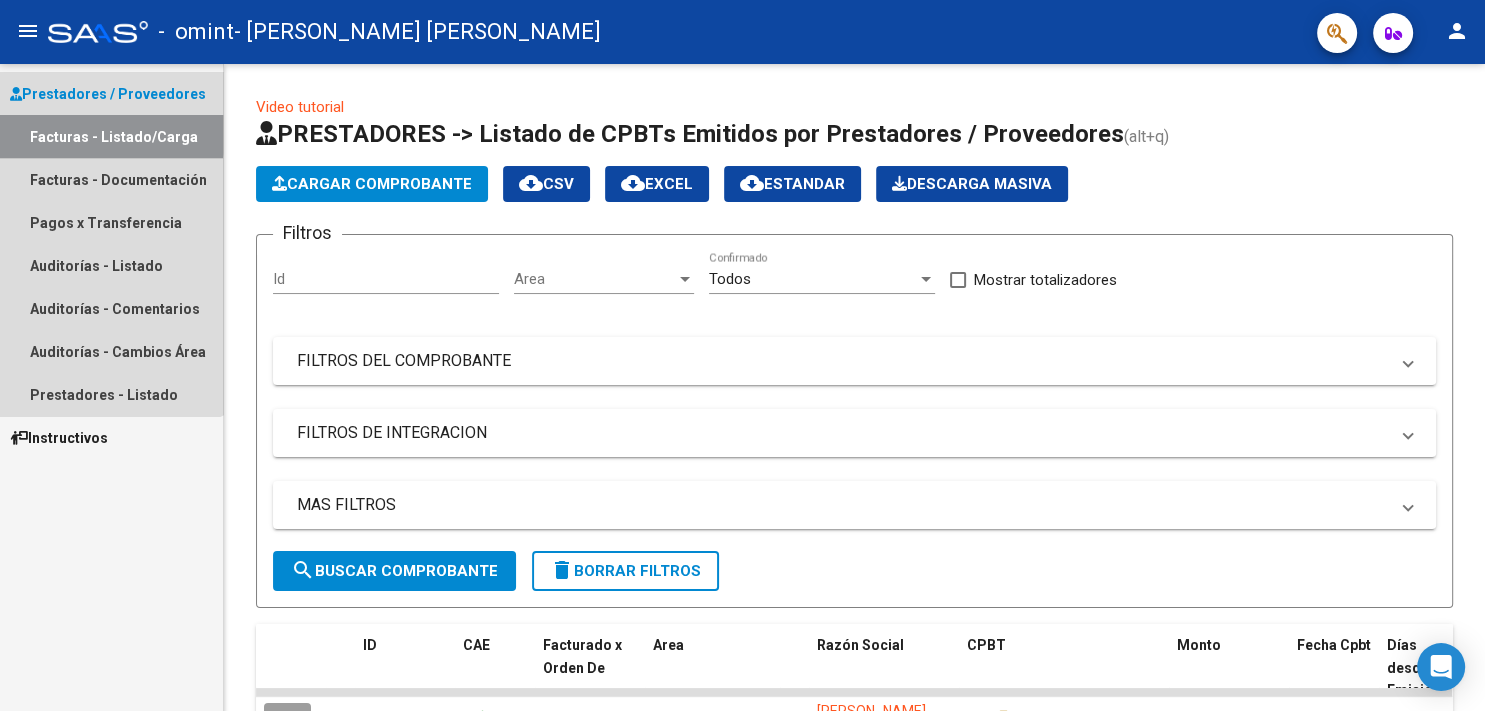 click on "Facturas - Listado/Carga" at bounding box center [111, 136] 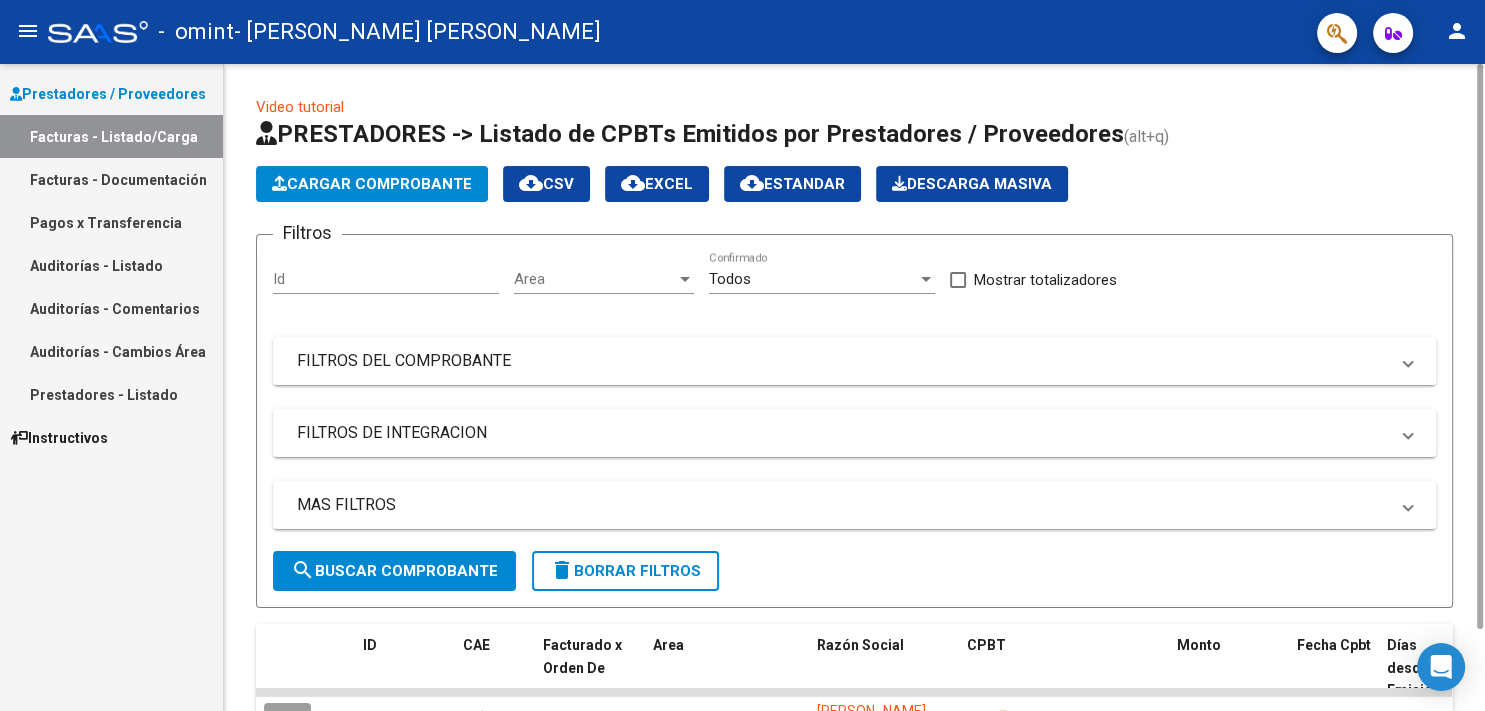 click on "FILTROS DEL COMPROBANTE" at bounding box center [854, 361] 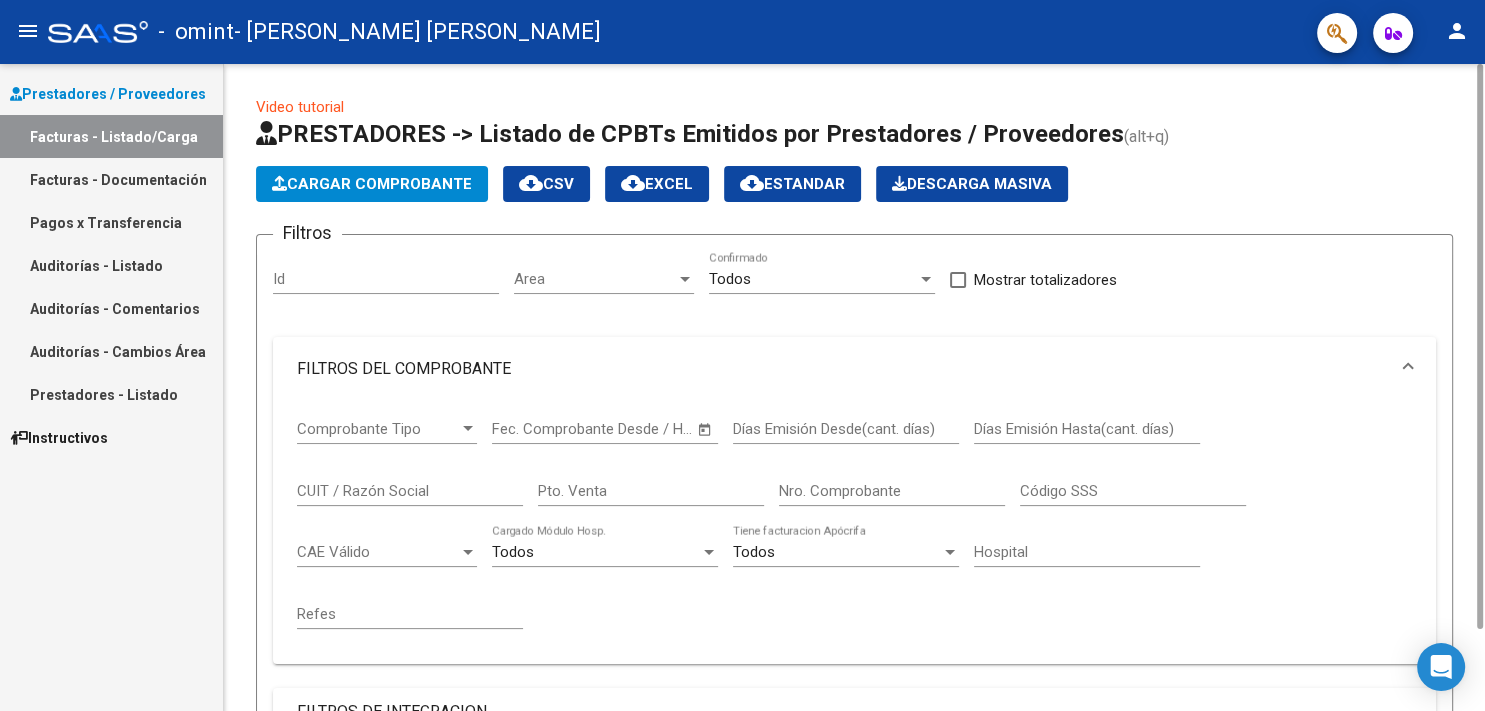 click on "Comprobante Tipo" at bounding box center (378, 429) 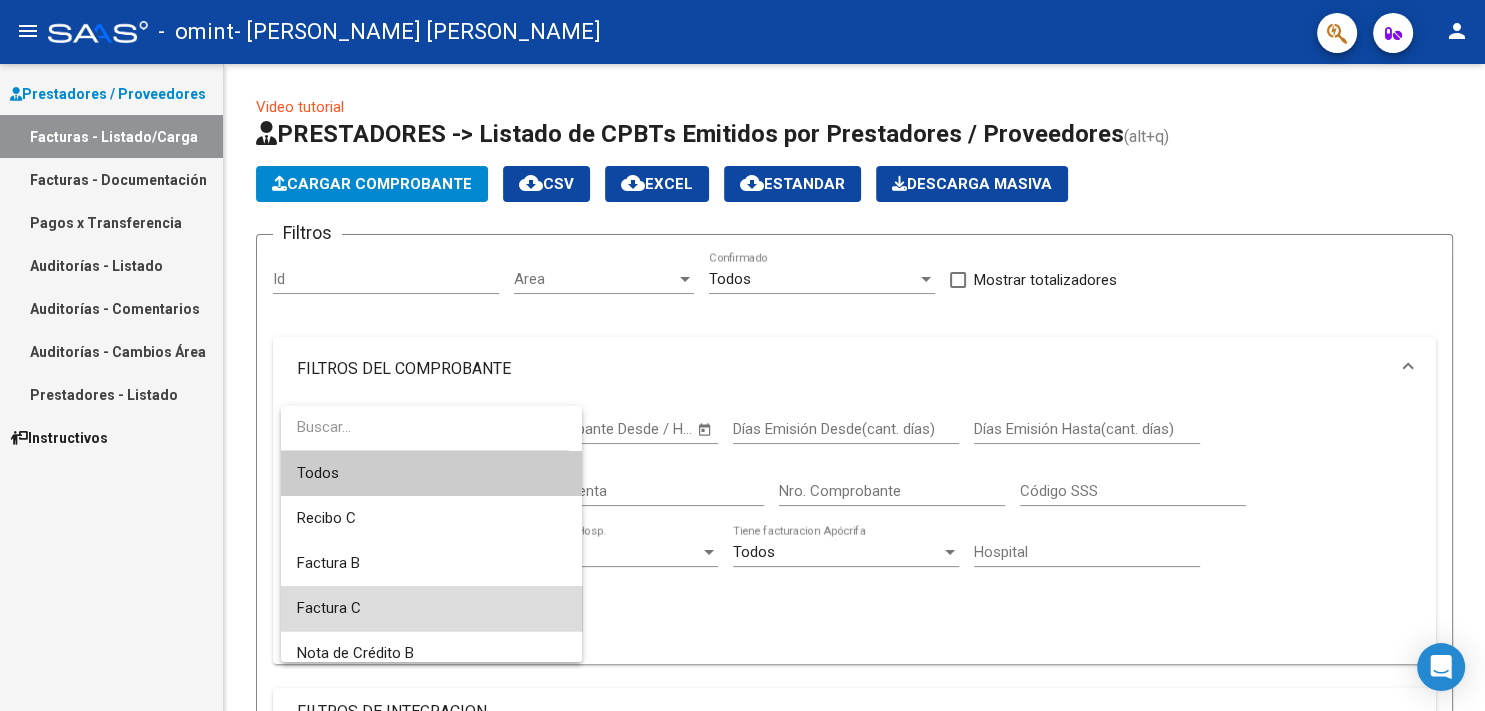 click on "Factura C" at bounding box center (431, 608) 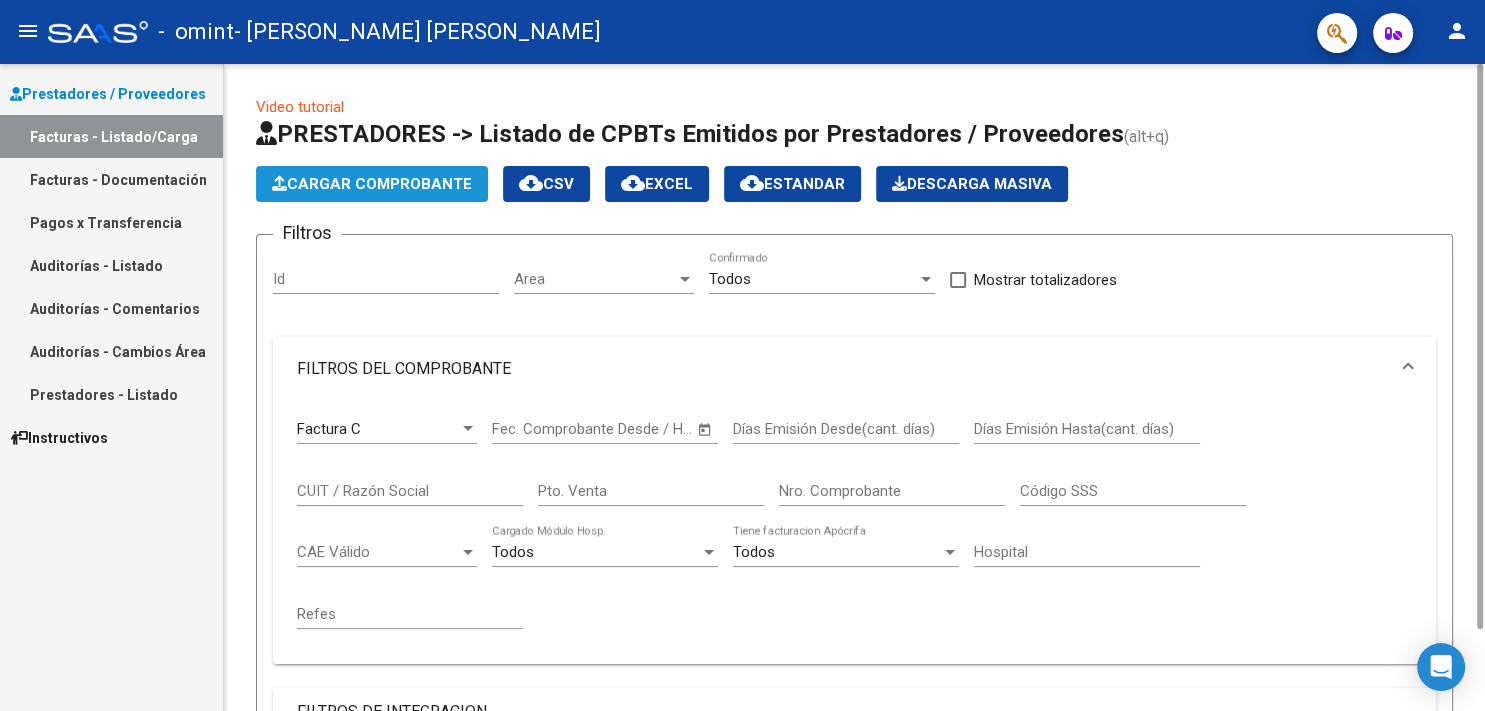 click on "Cargar Comprobante" 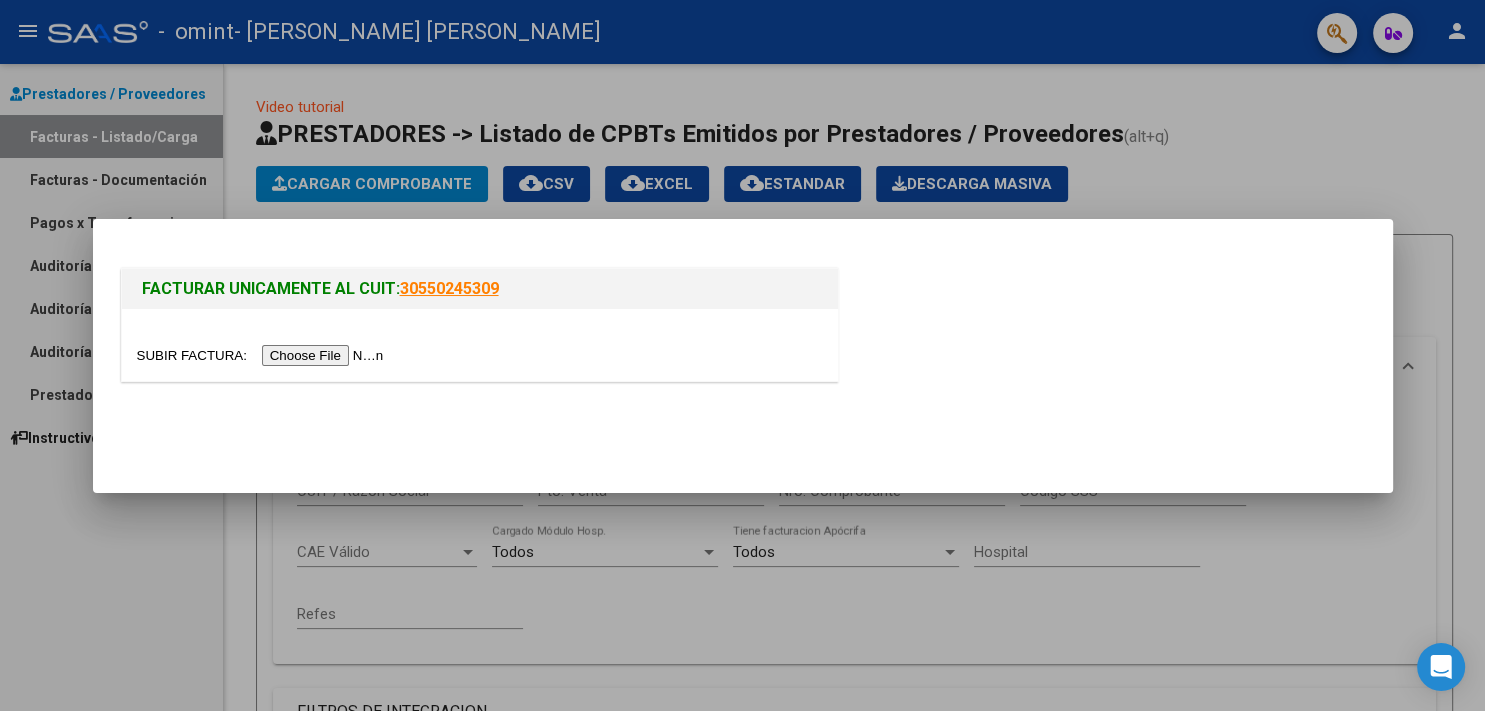 click at bounding box center [742, 355] 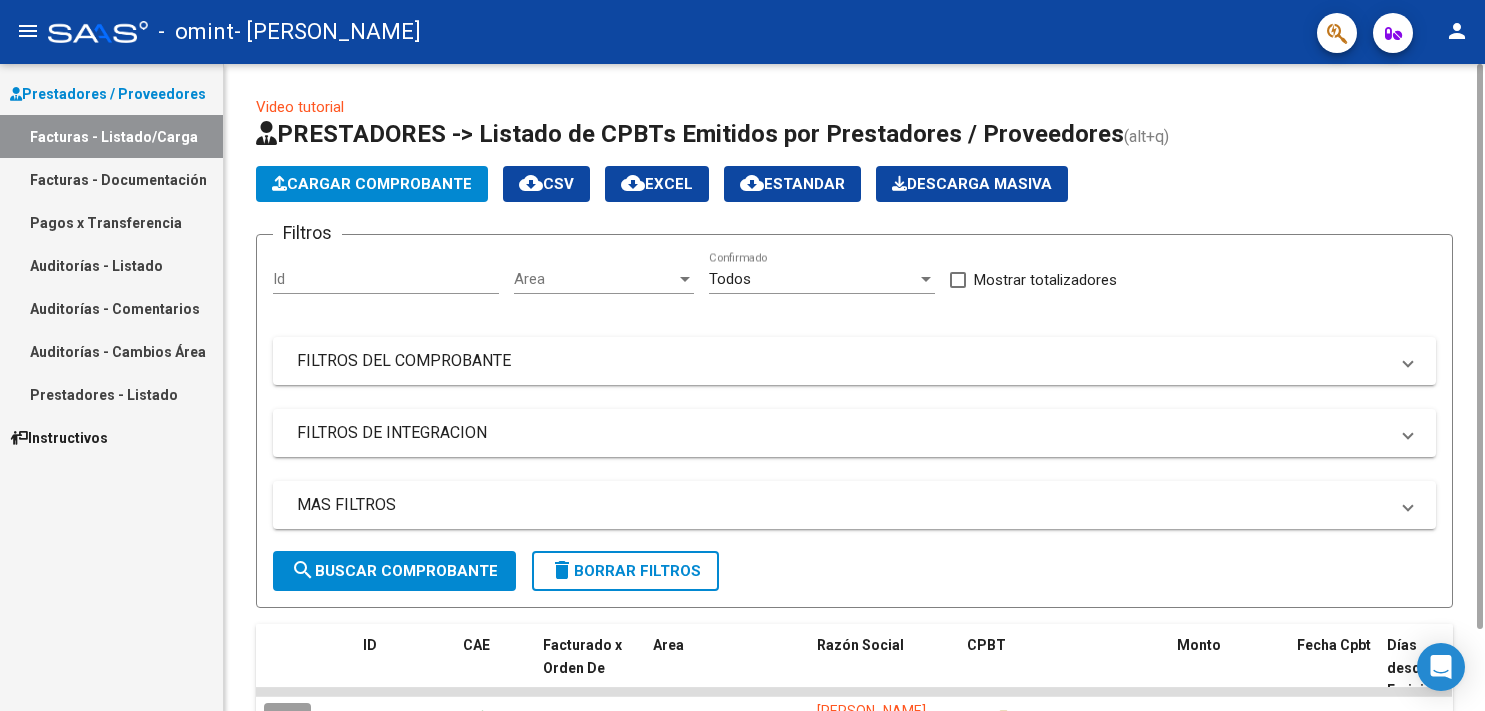 scroll, scrollTop: 0, scrollLeft: 0, axis: both 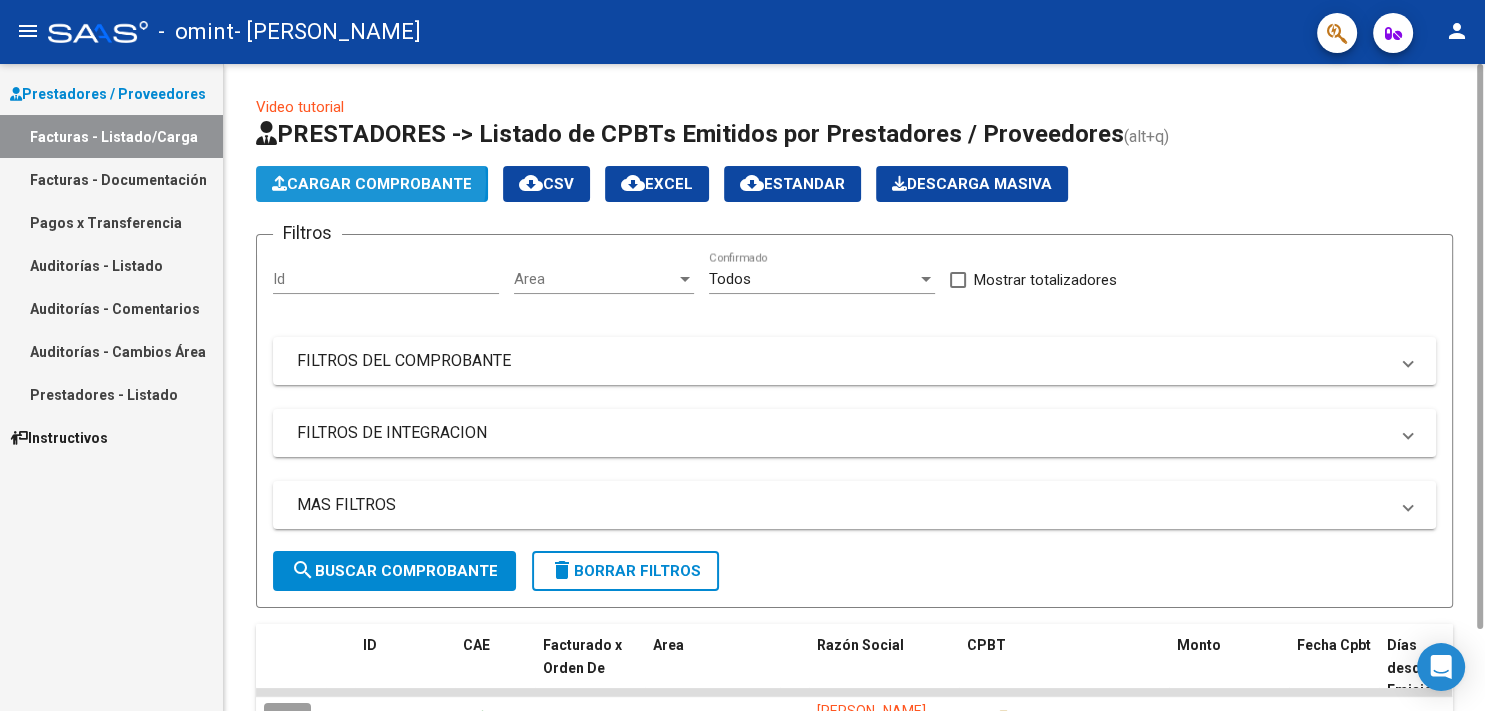 click on "Cargar Comprobante" 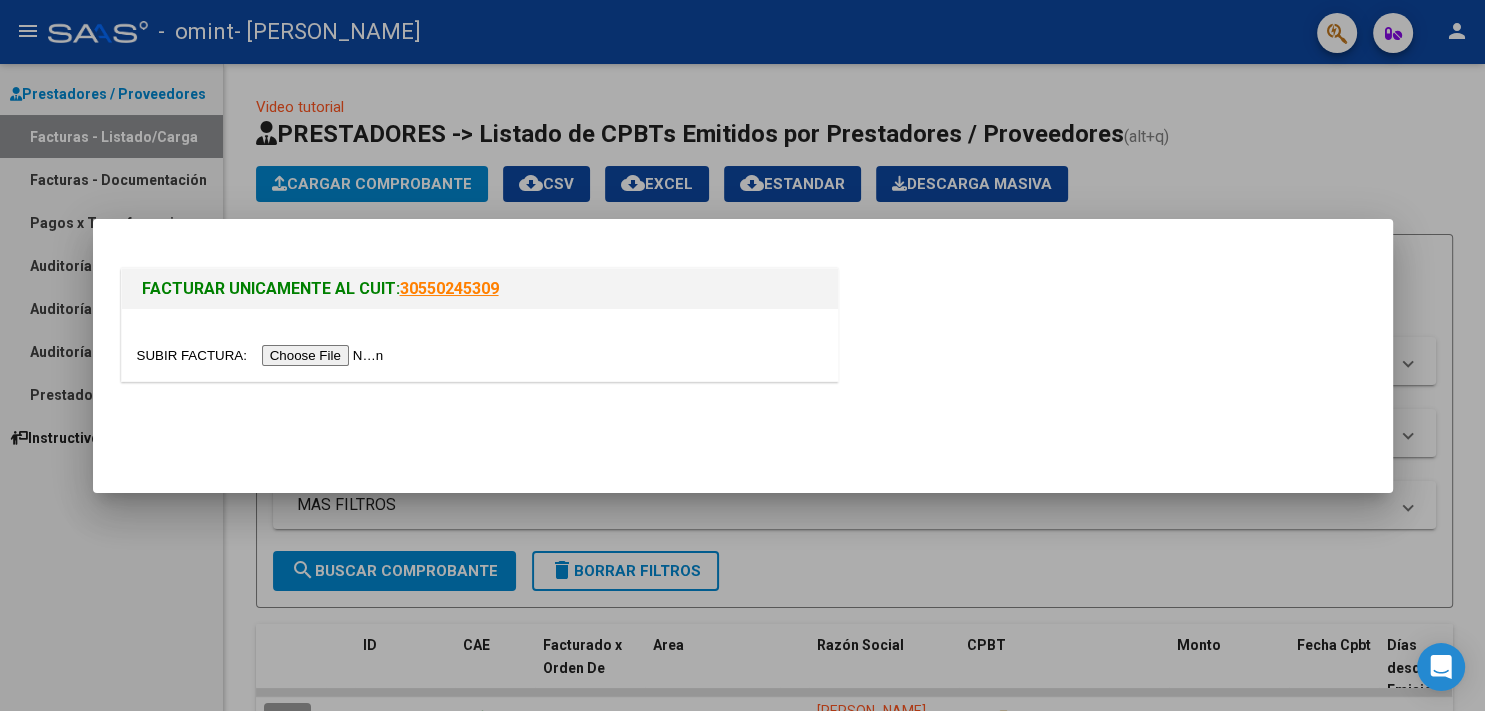 click at bounding box center [263, 355] 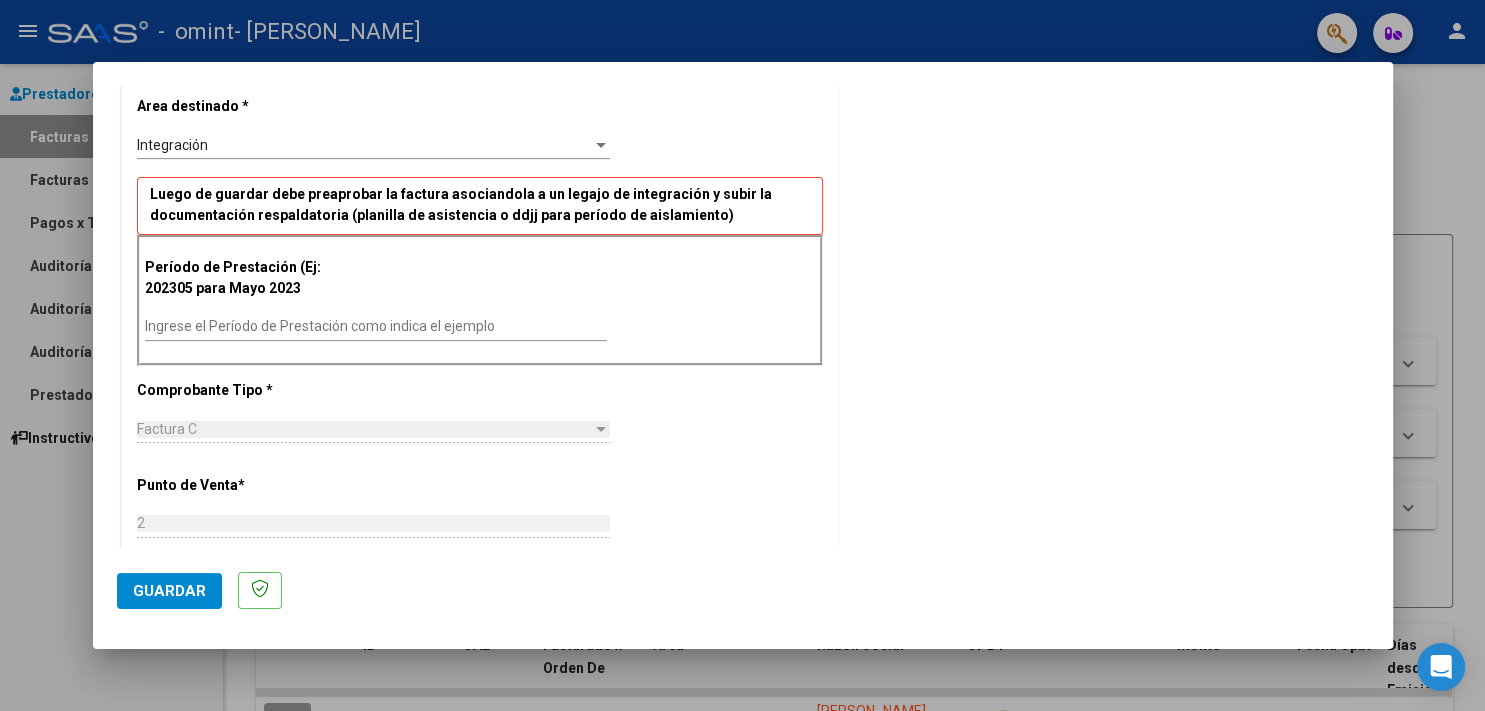 scroll, scrollTop: 420, scrollLeft: 0, axis: vertical 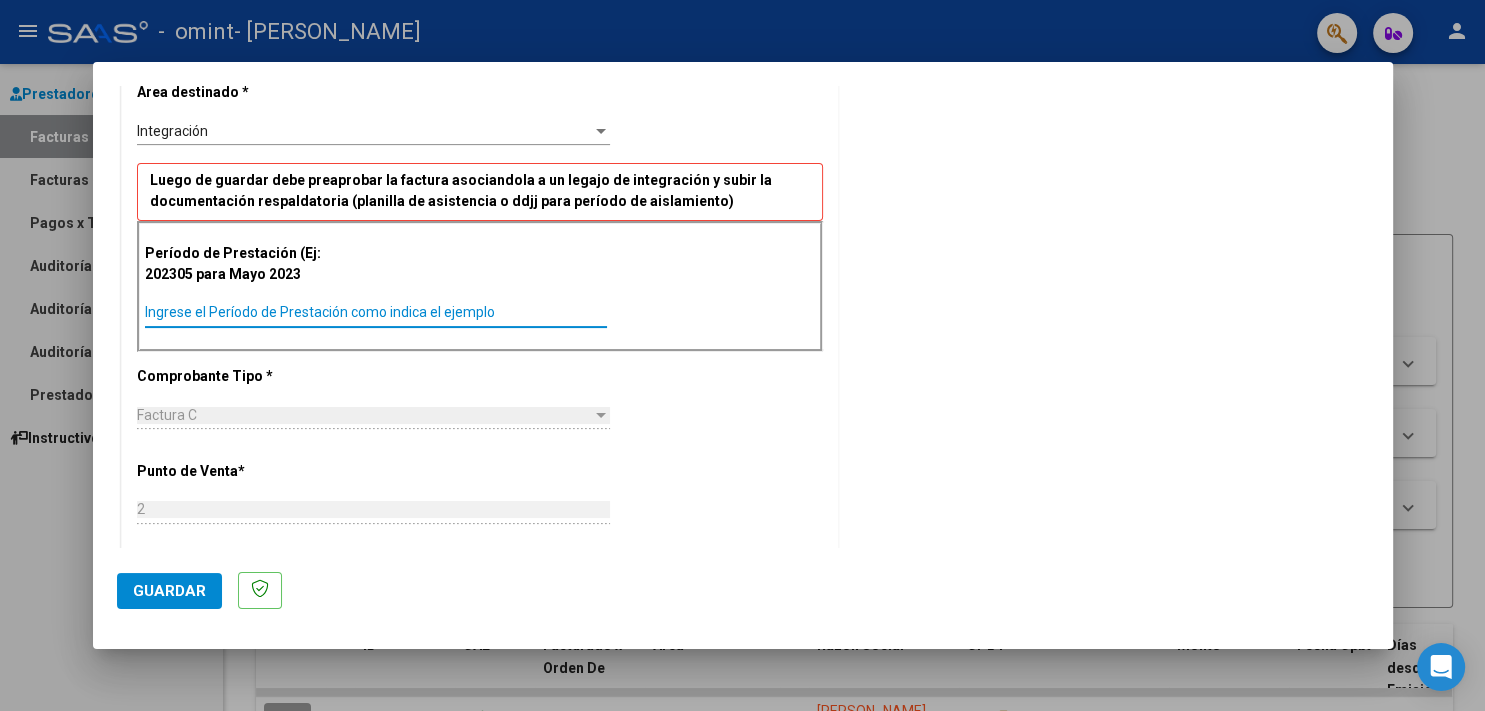 click on "Ingrese el Período de Prestación como indica el ejemplo" at bounding box center [376, 312] 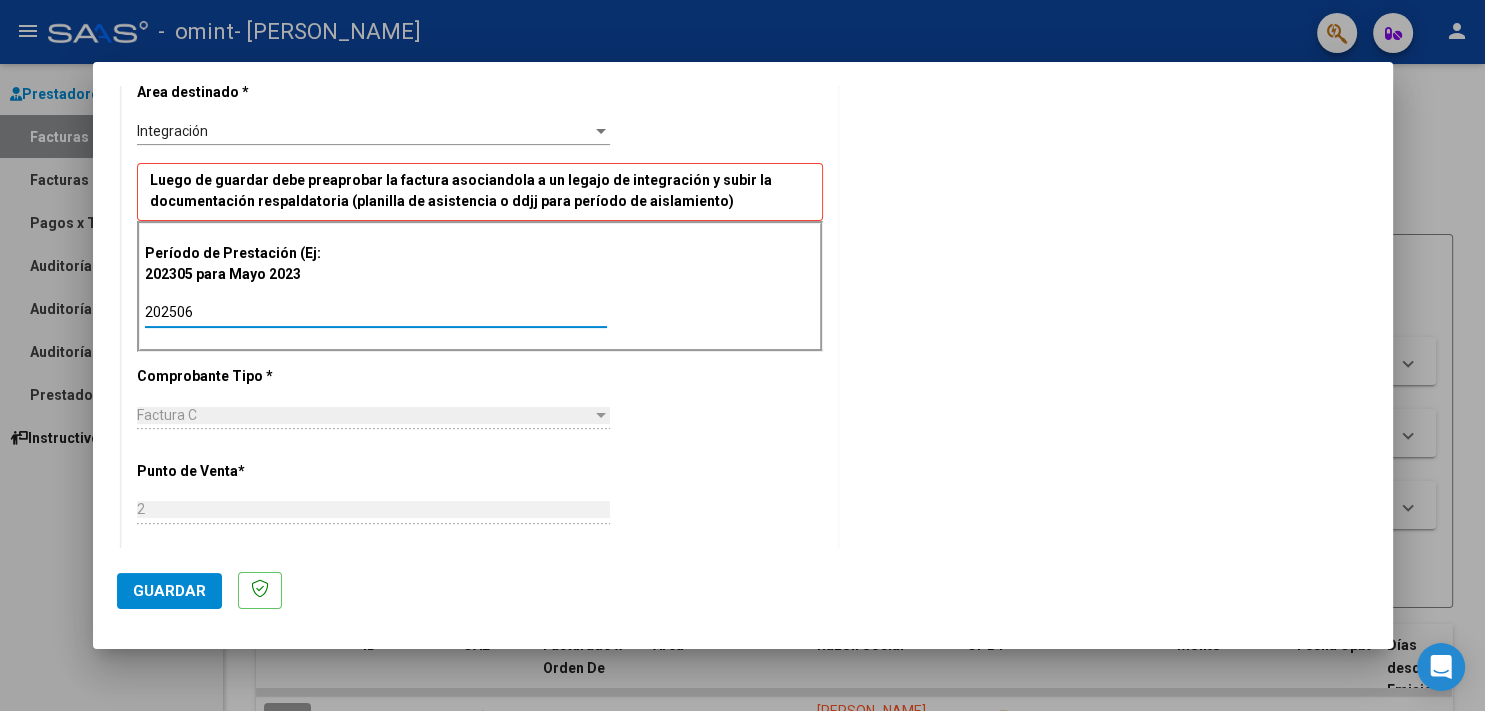 type on "202506" 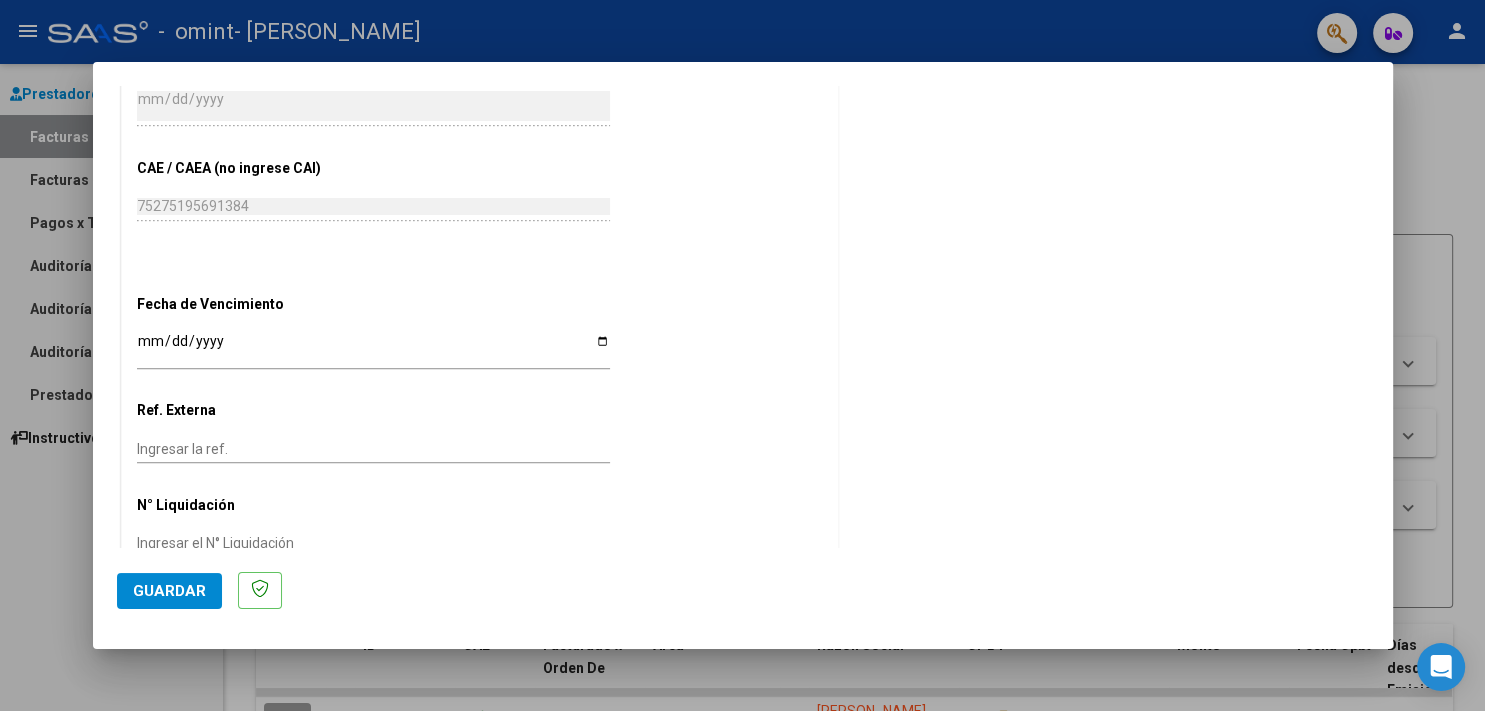 scroll, scrollTop: 1134, scrollLeft: 0, axis: vertical 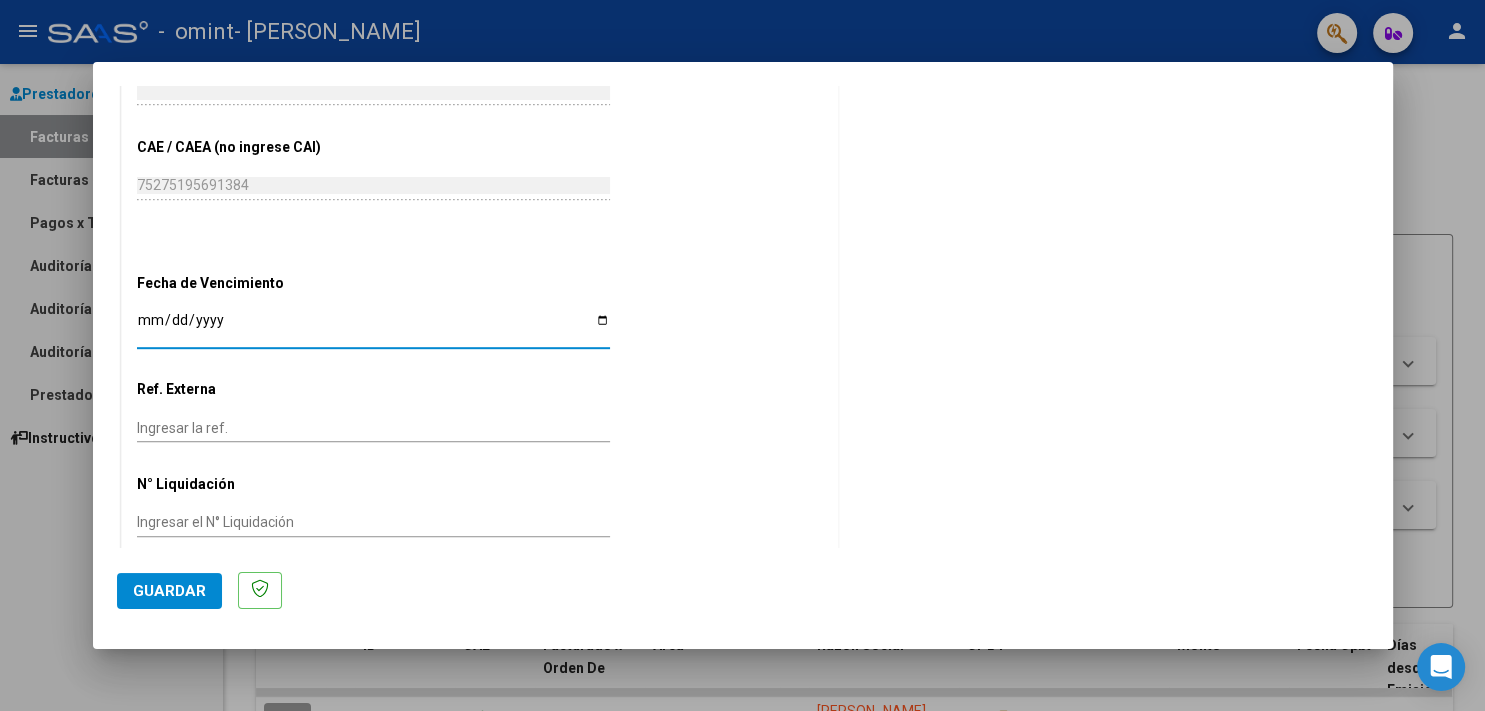 click on "Ingresar la fecha" at bounding box center [373, 327] 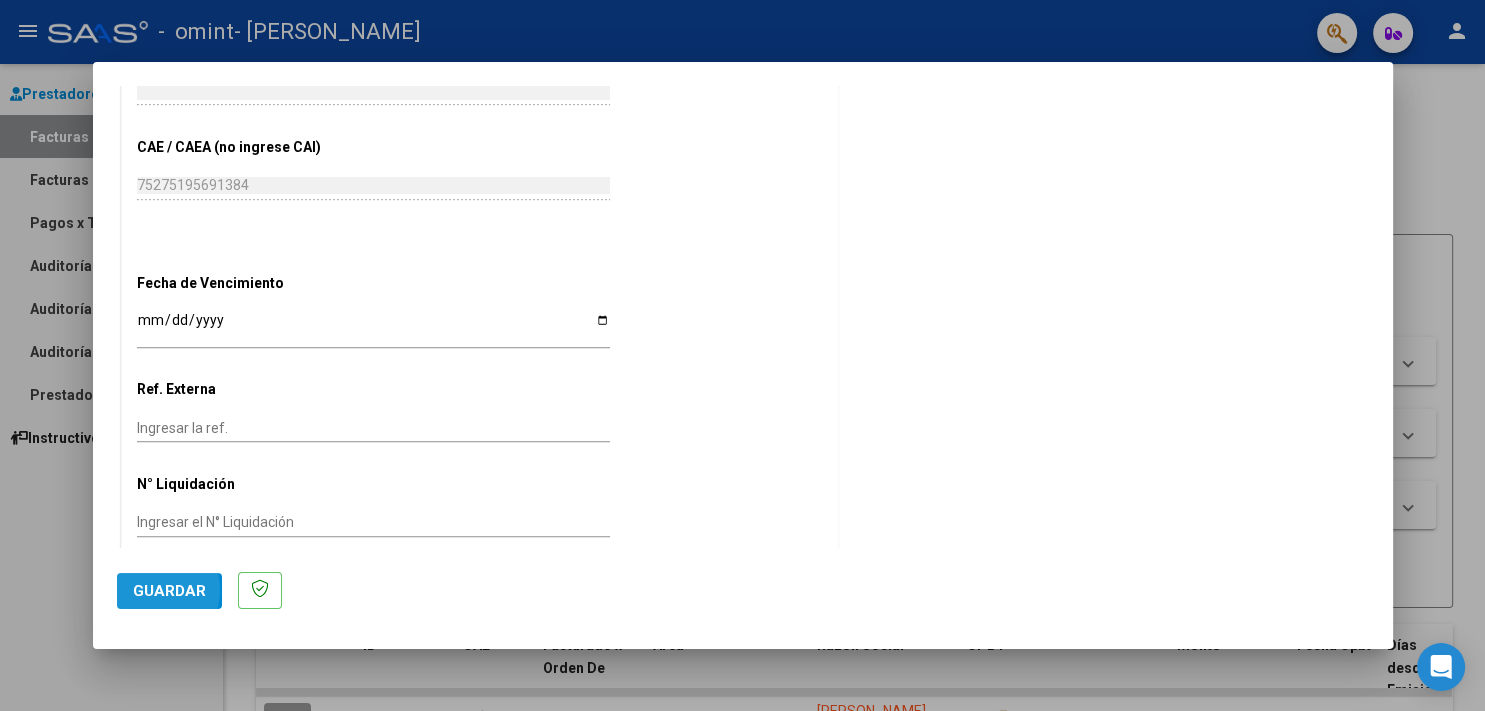 click on "Guardar" 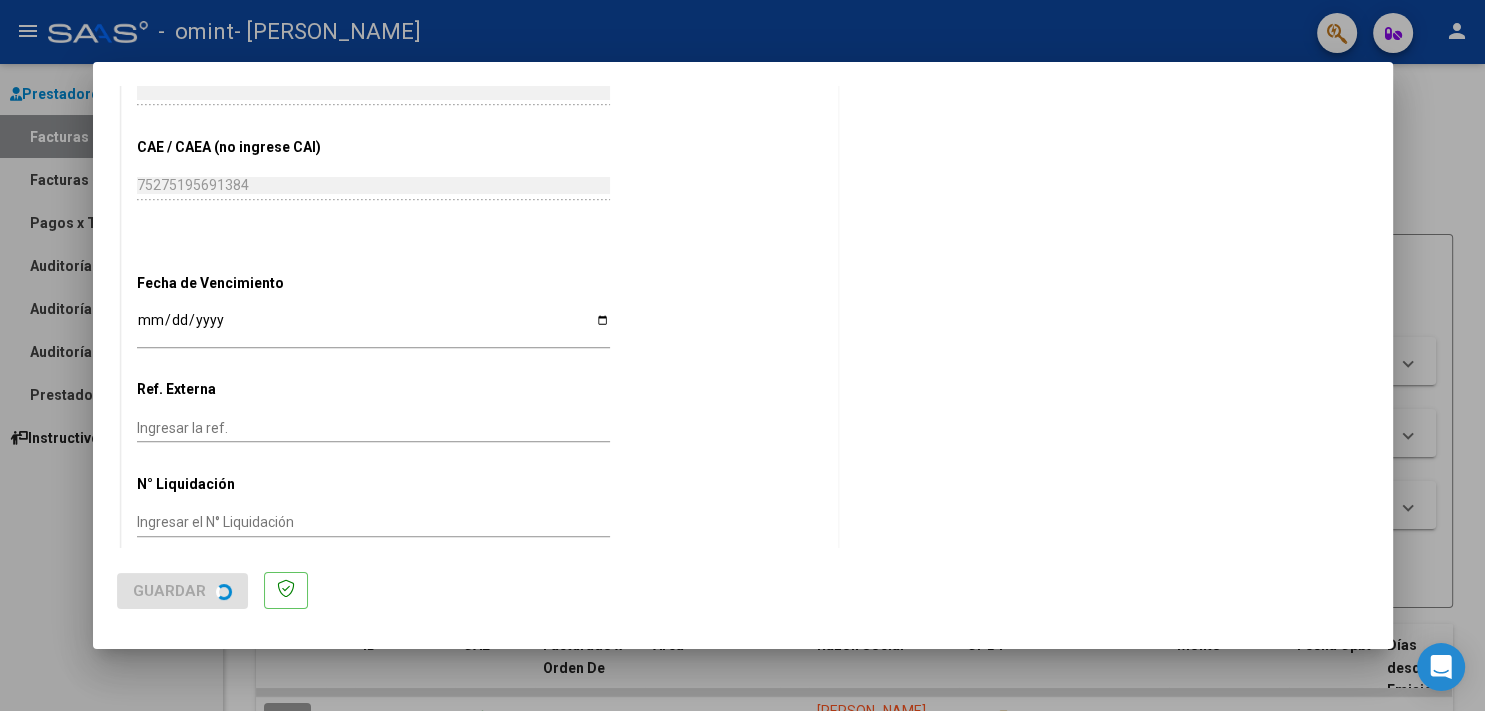 scroll, scrollTop: 0, scrollLeft: 0, axis: both 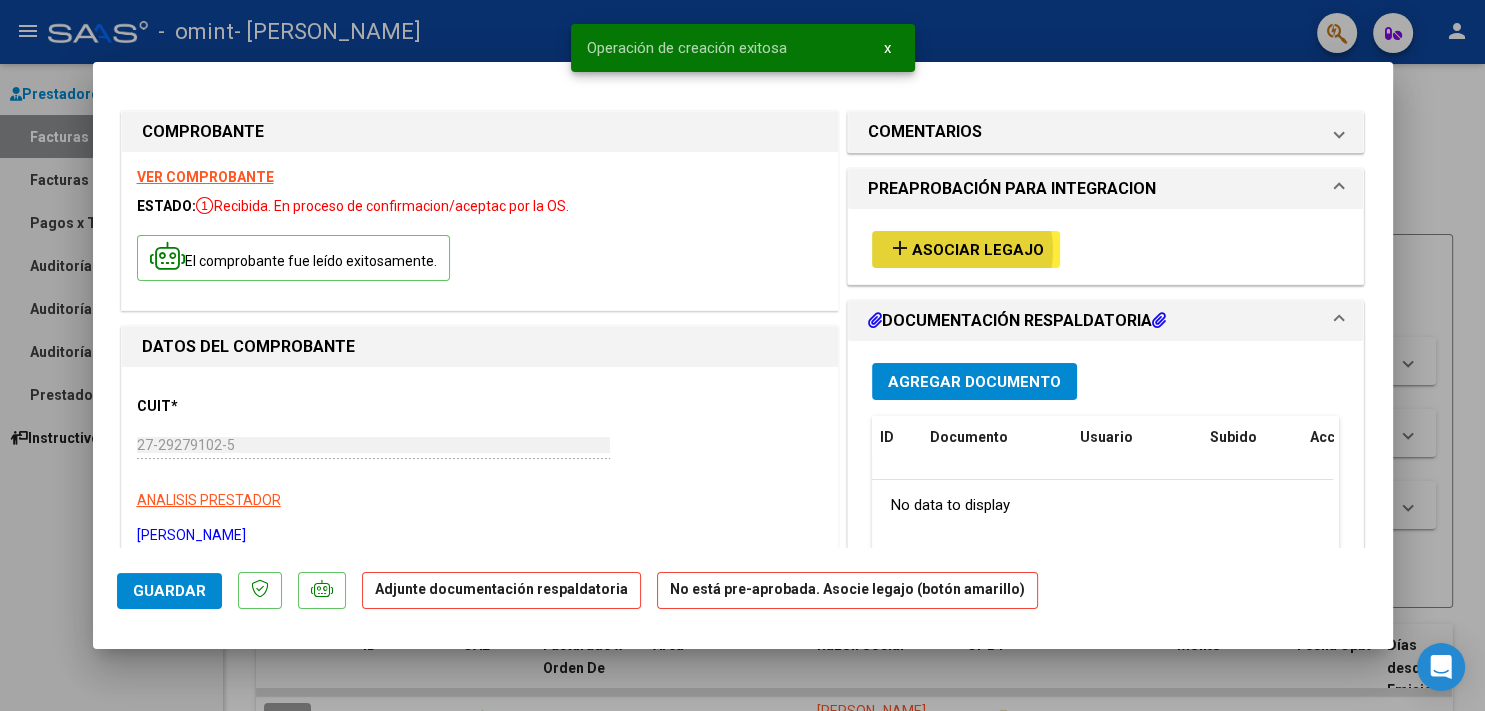 click on "Asociar Legajo" at bounding box center [978, 250] 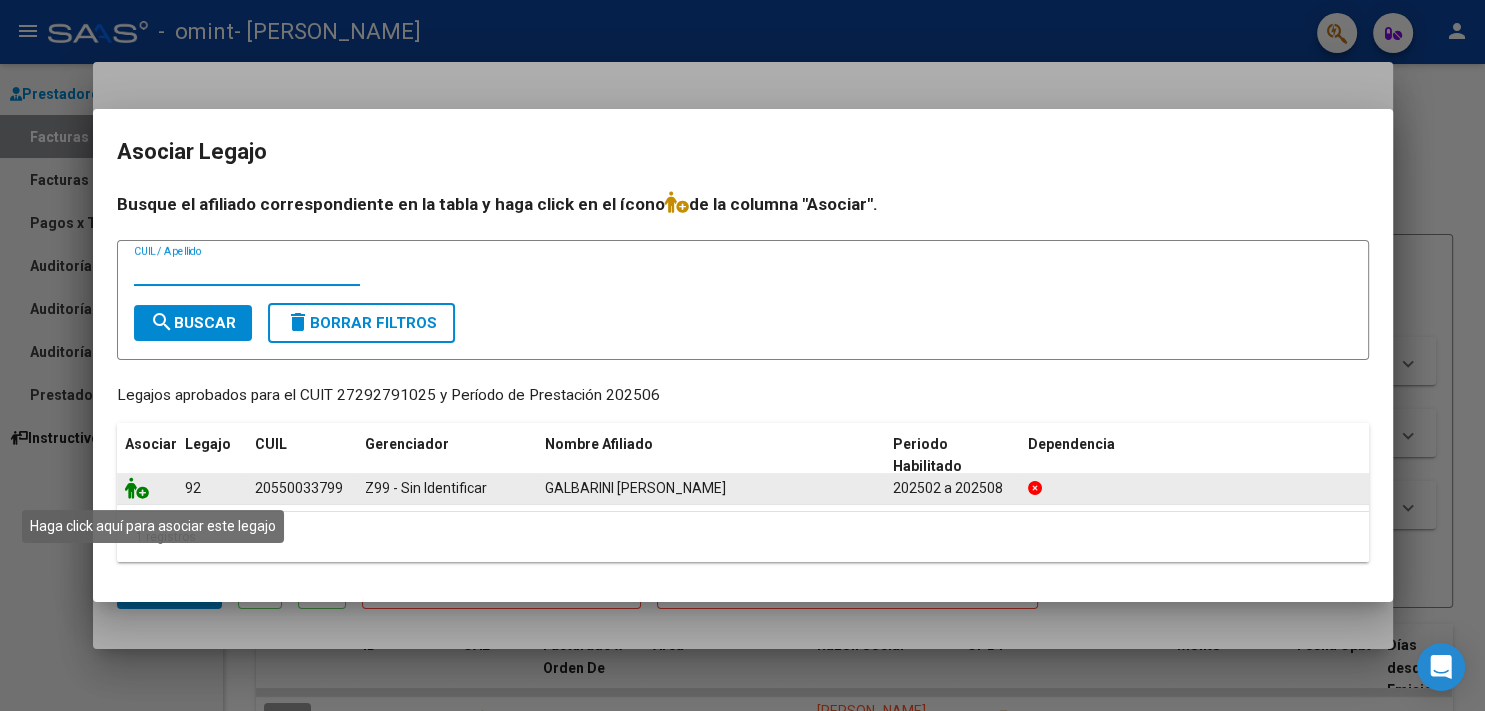 click 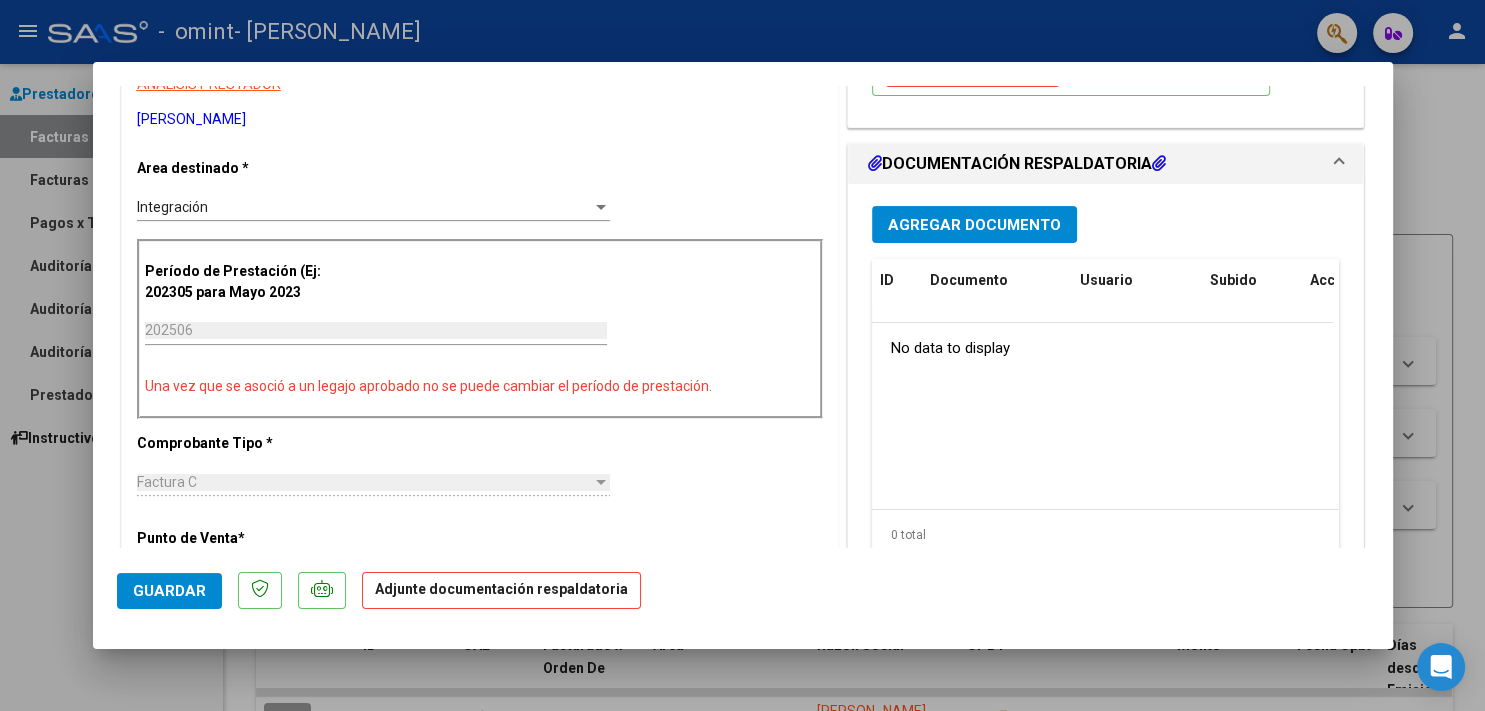 scroll, scrollTop: 420, scrollLeft: 0, axis: vertical 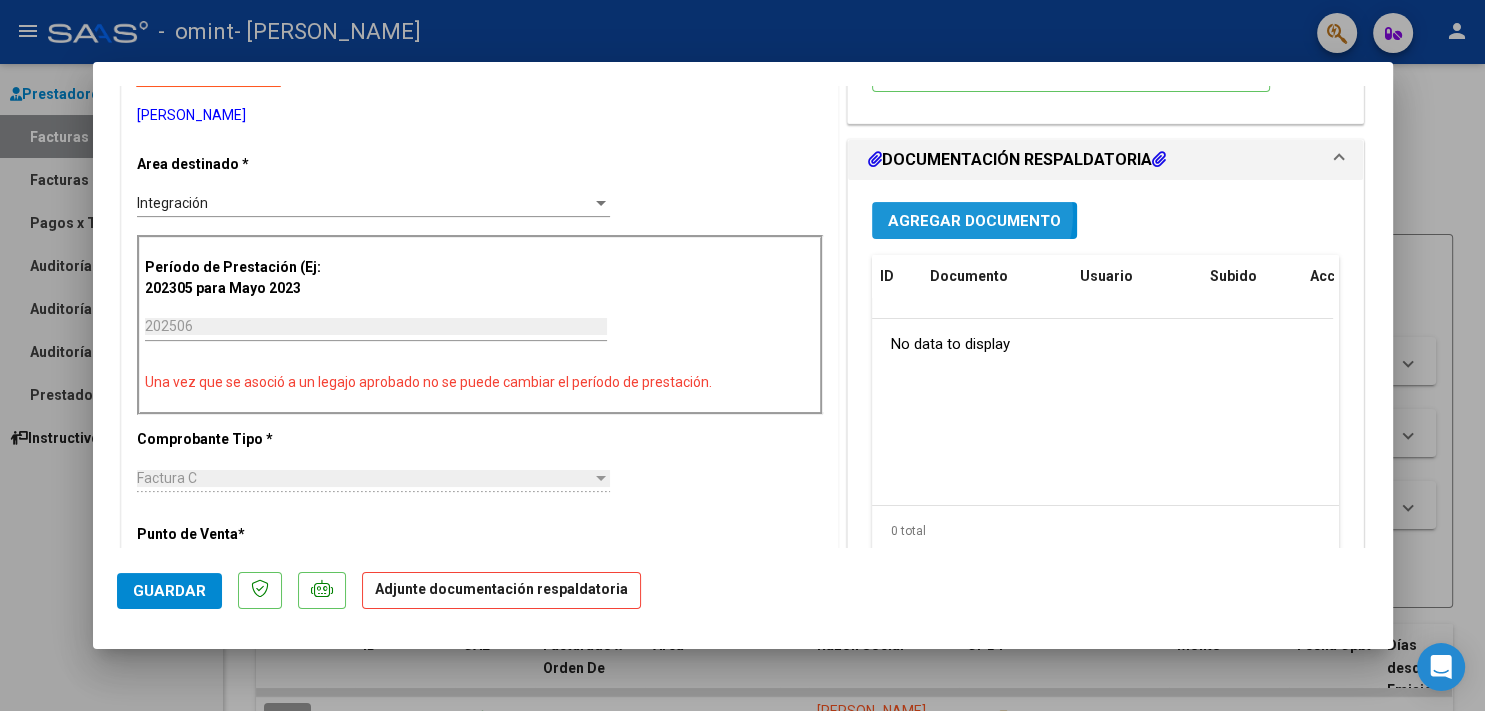 click on "Agregar Documento" at bounding box center [974, 221] 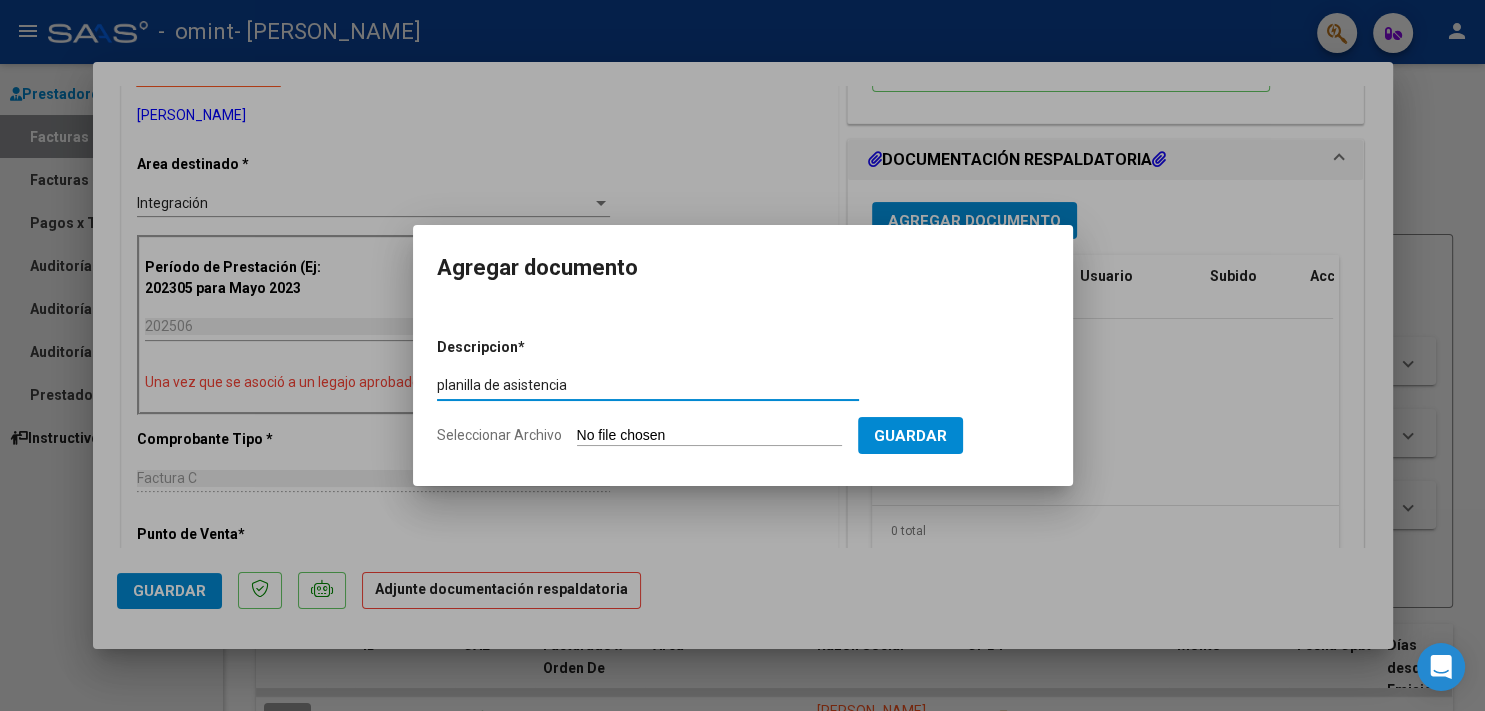 type on "planilla de asistencia" 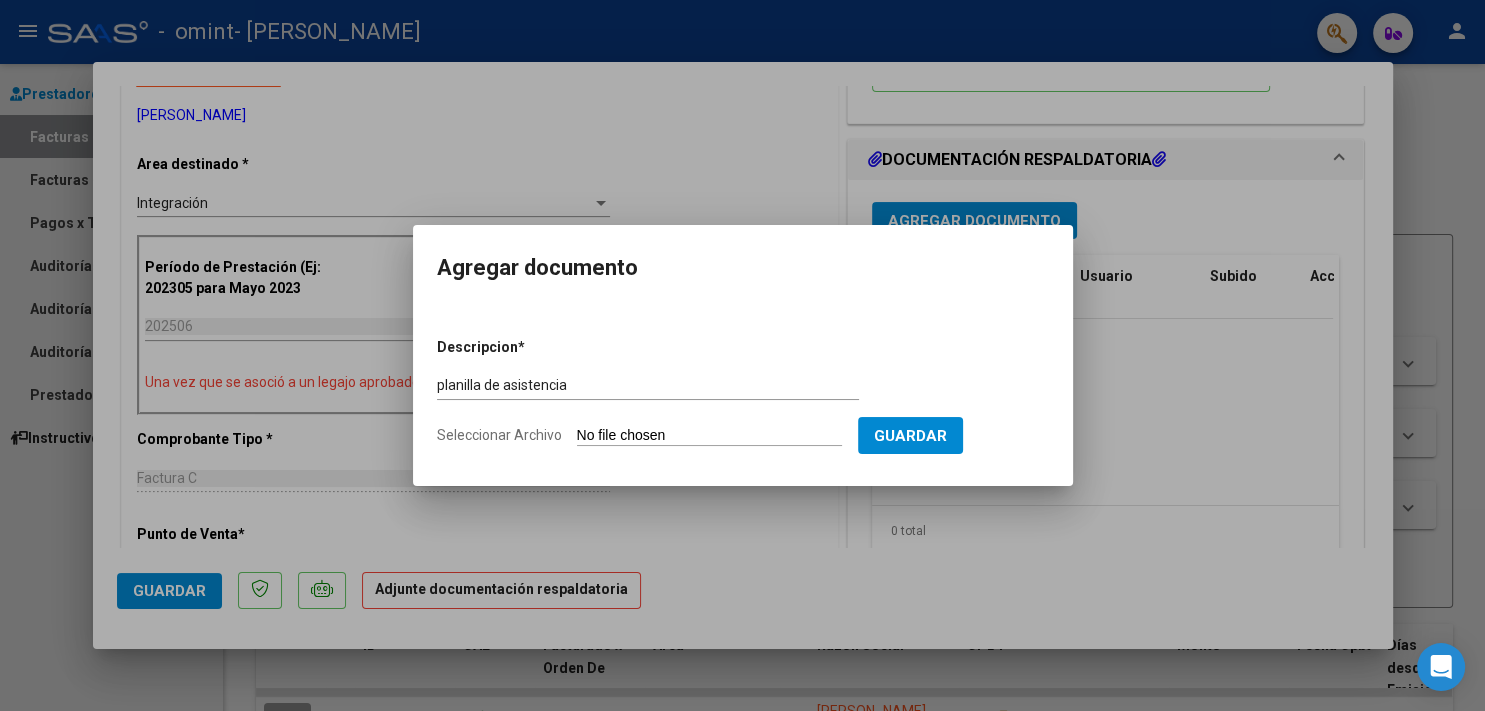 type on "C:\fakepath\ASISTENCIA GALBARINI [DATE].pdf" 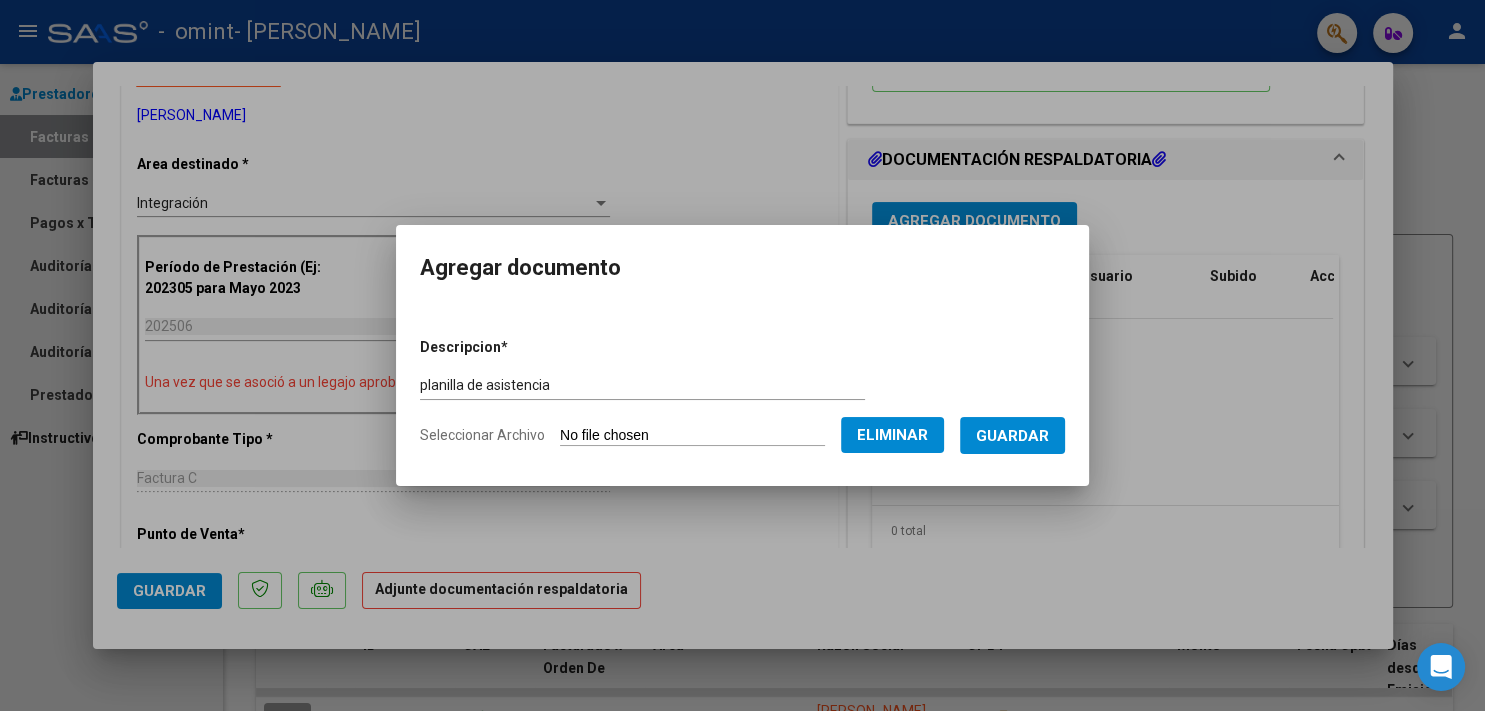 click on "Guardar" at bounding box center [1012, 436] 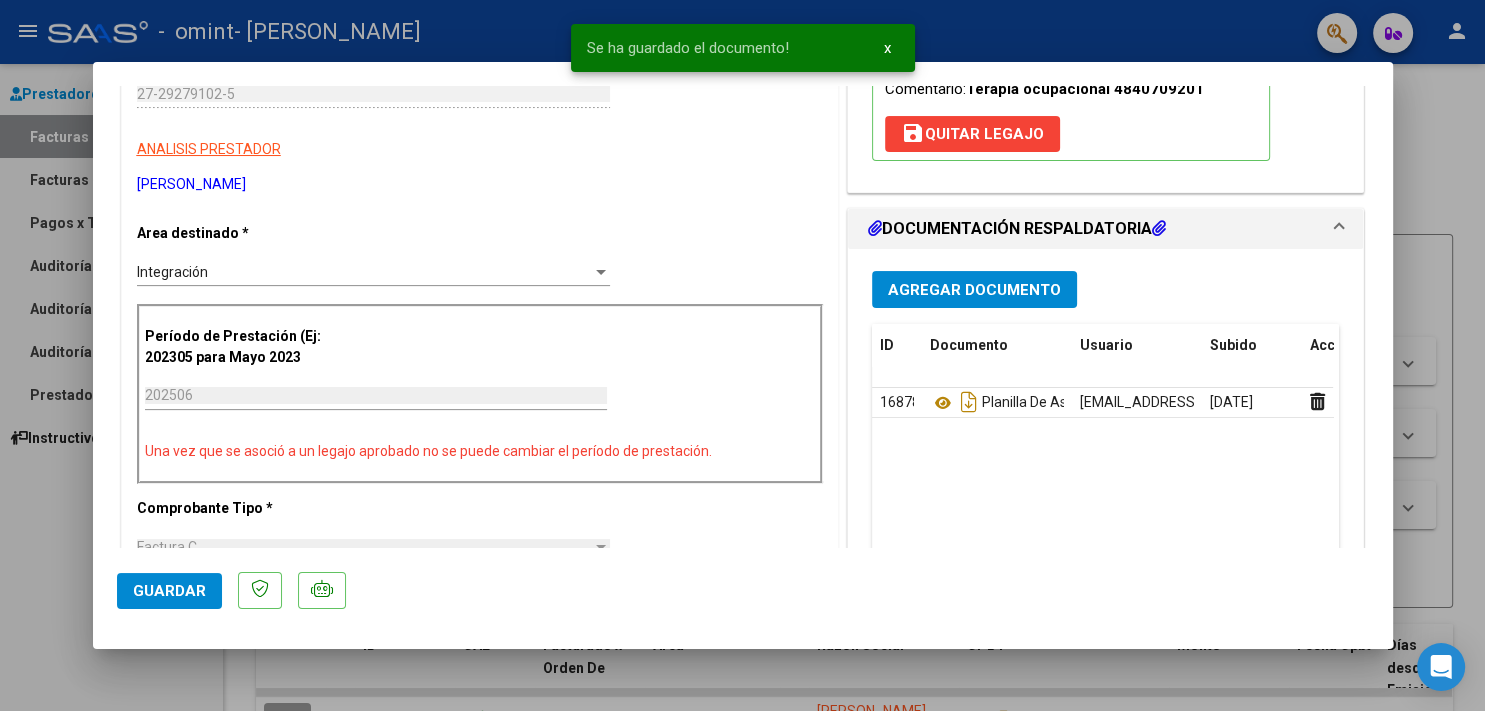 scroll, scrollTop: 310, scrollLeft: 0, axis: vertical 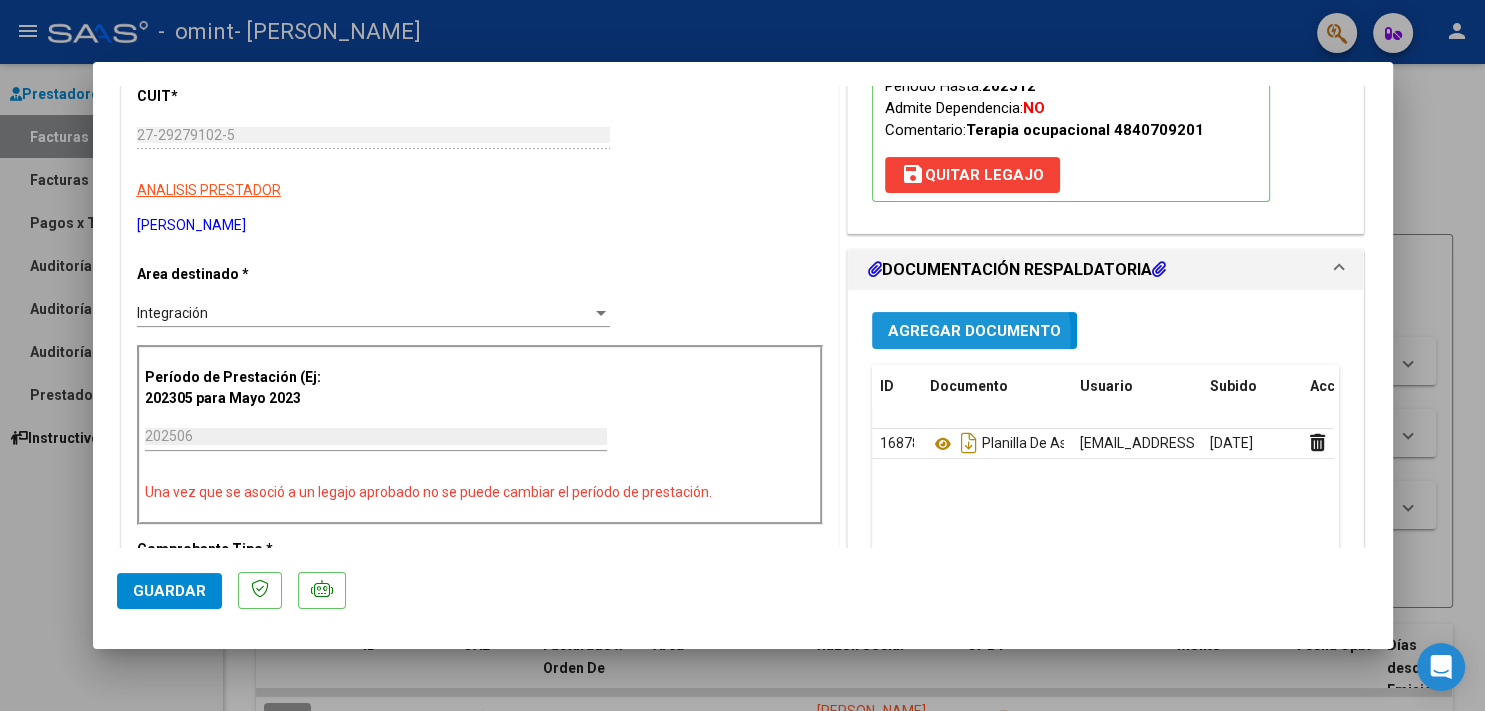 click on "Agregar Documento" at bounding box center [974, 331] 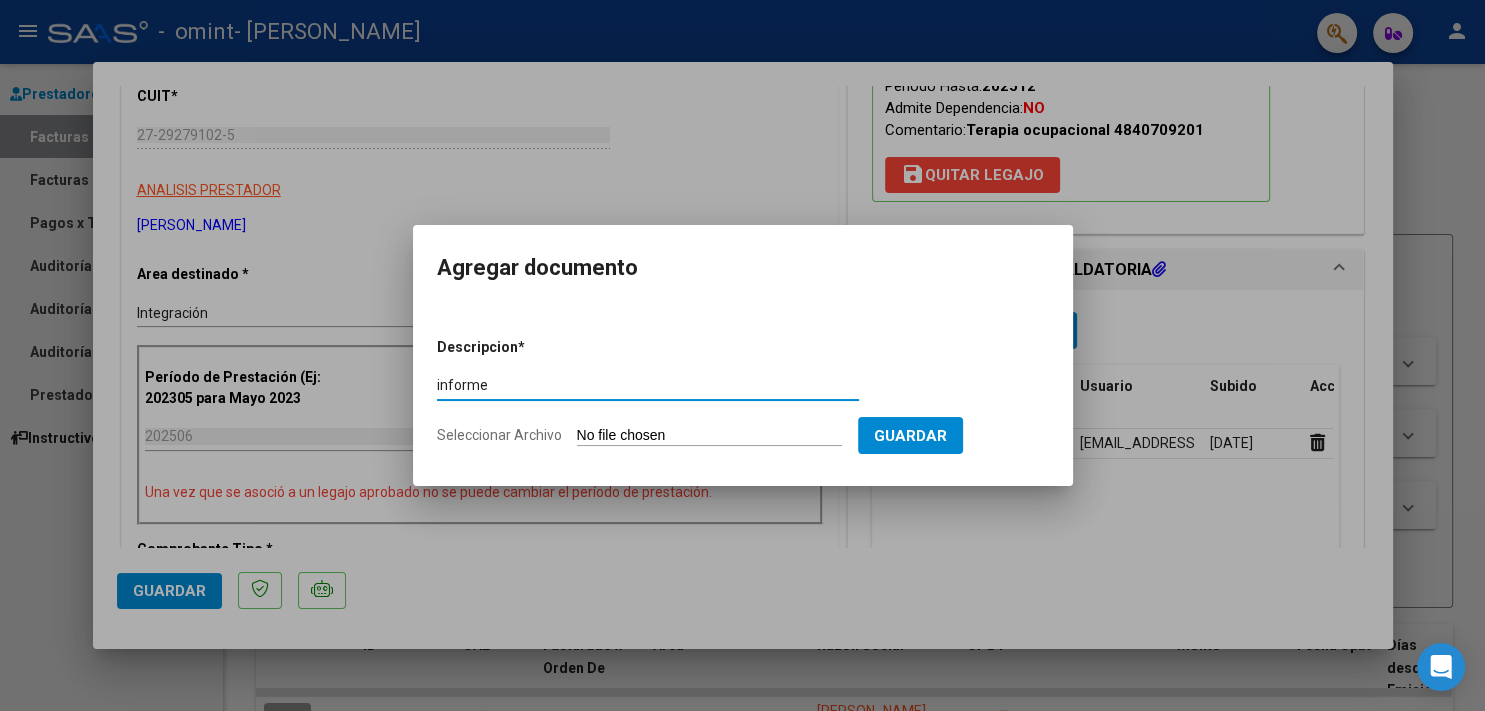 type on "informe" 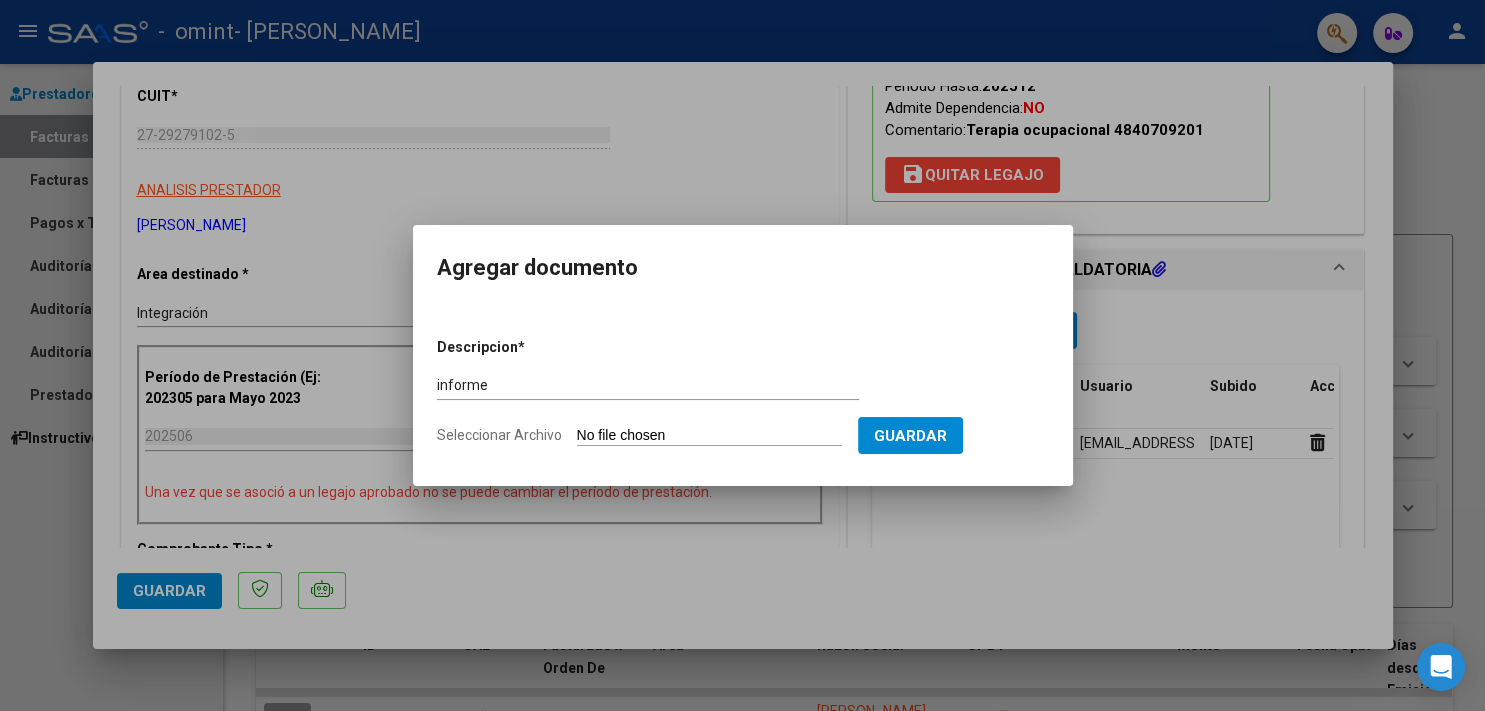 click on "Seleccionar Archivo" at bounding box center [709, 436] 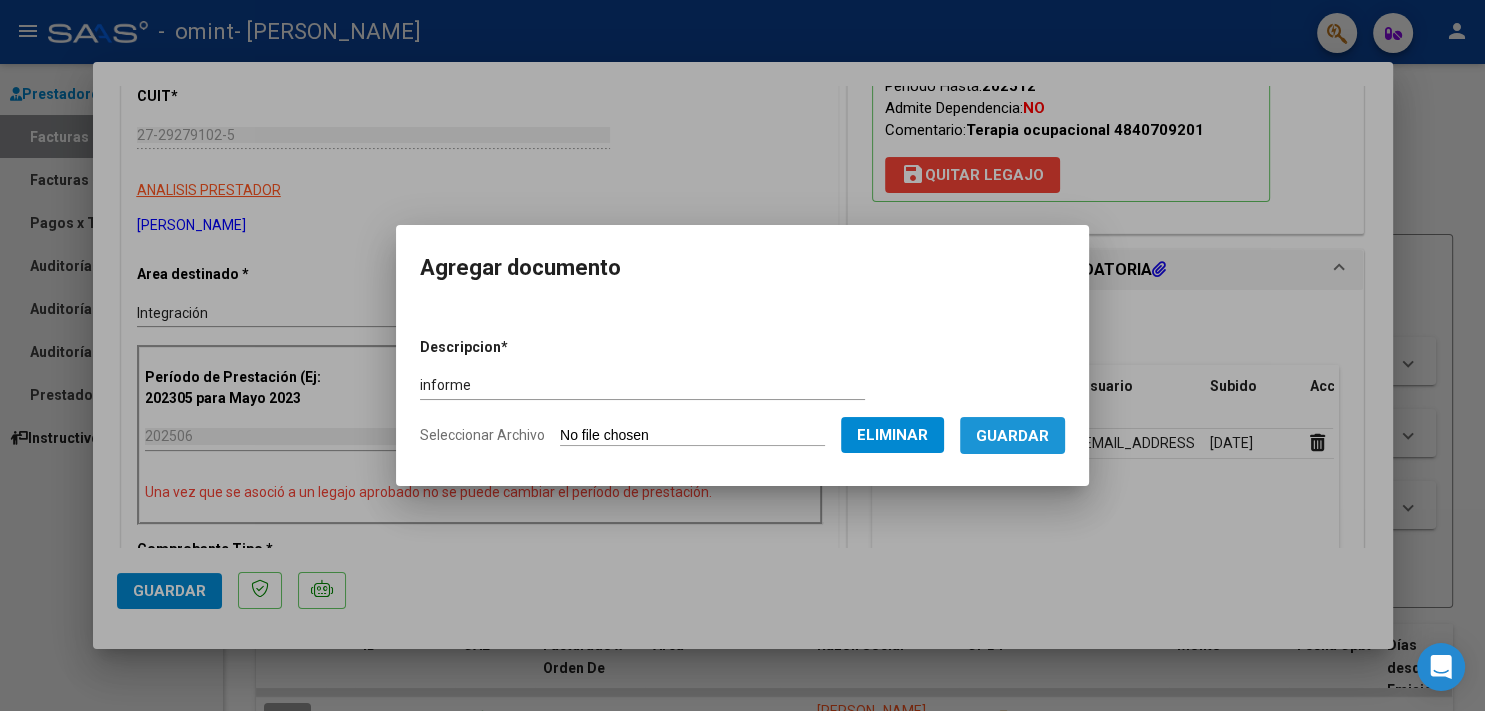 click on "Guardar" at bounding box center [1012, 436] 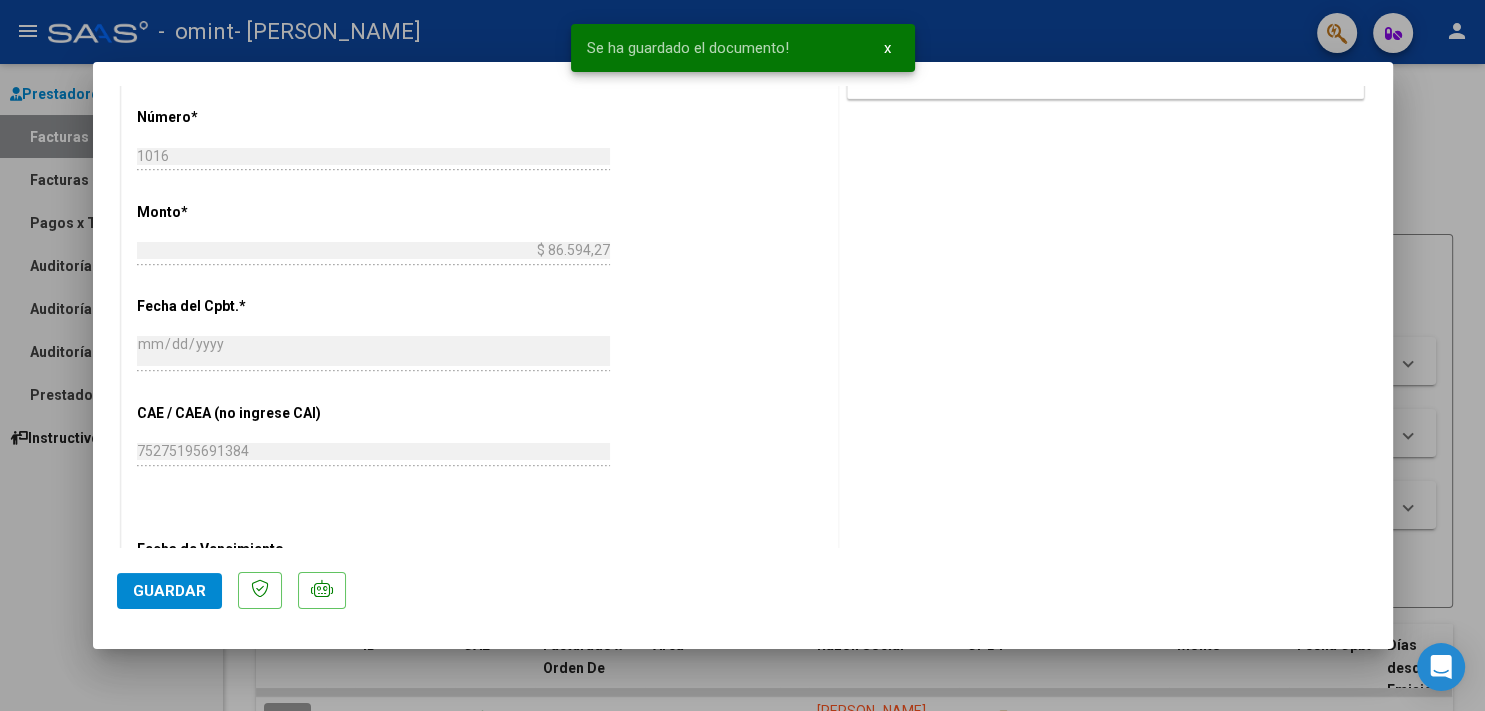 scroll, scrollTop: 1198, scrollLeft: 0, axis: vertical 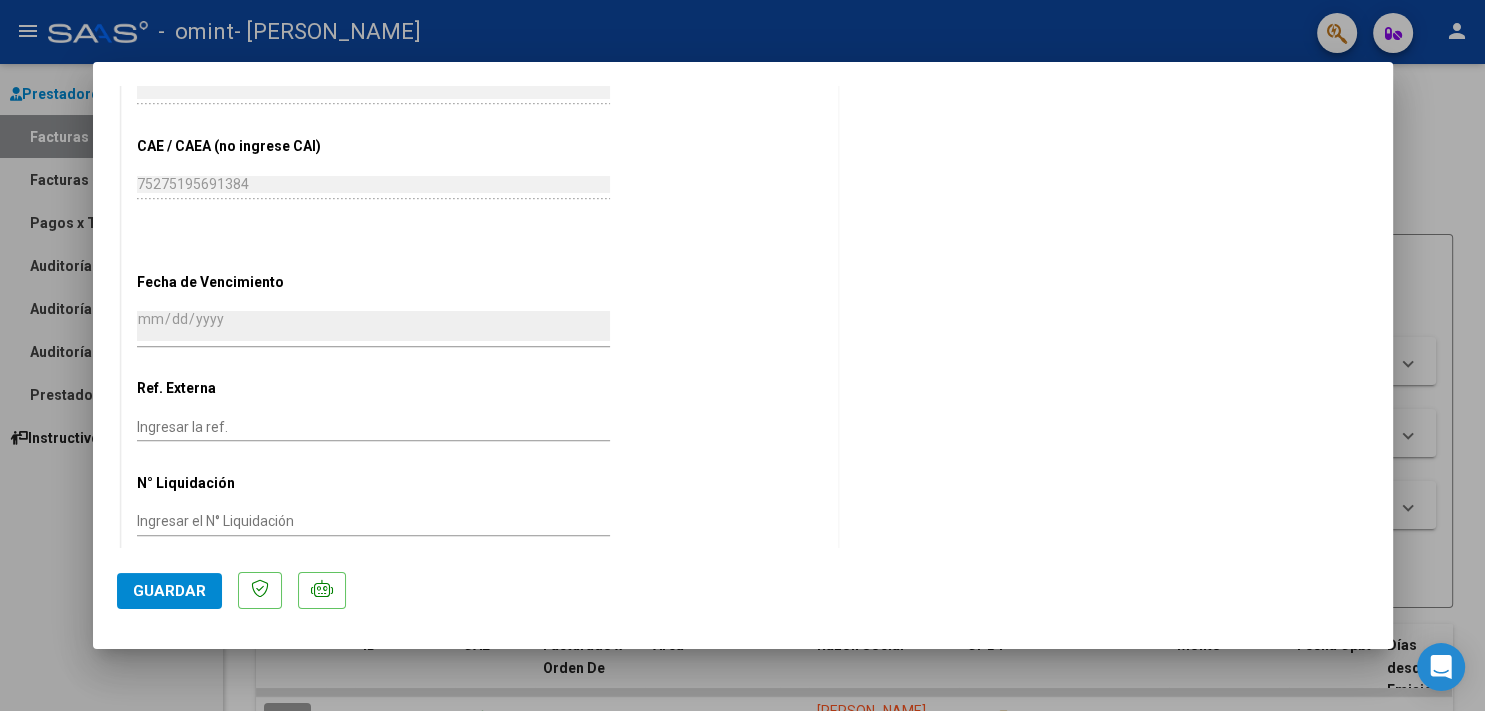 click on "Guardar" 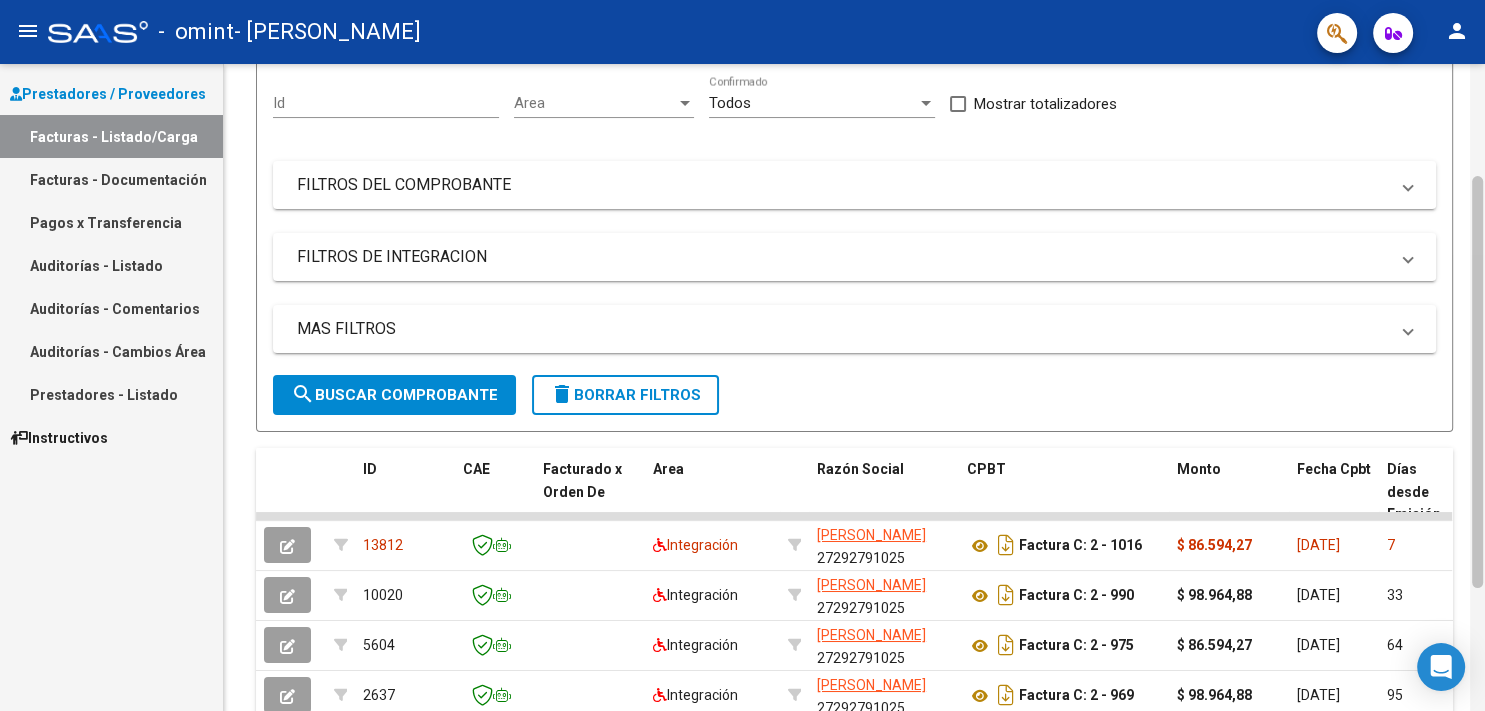 scroll, scrollTop: 183, scrollLeft: 0, axis: vertical 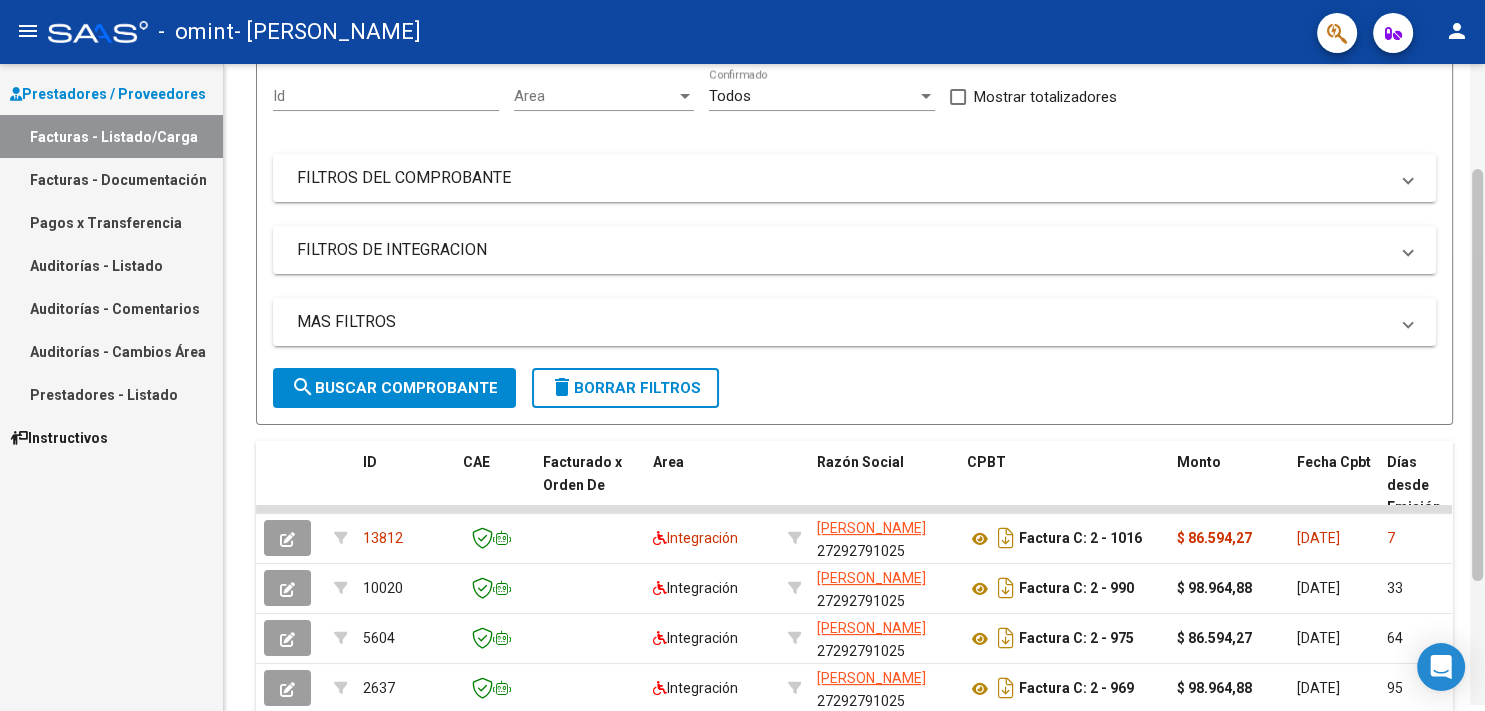 drag, startPoint x: 1473, startPoint y: 492, endPoint x: 1482, endPoint y: 654, distance: 162.2498 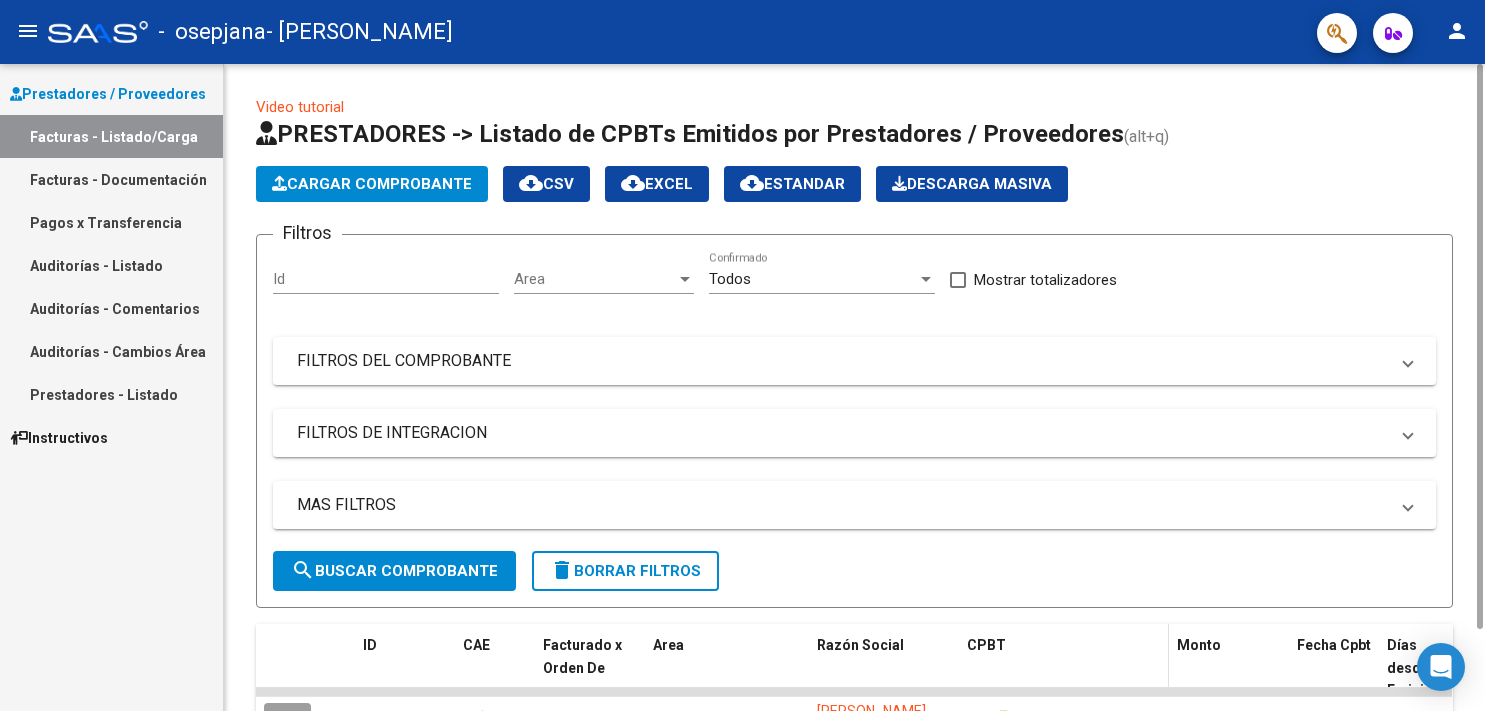 scroll, scrollTop: 0, scrollLeft: 0, axis: both 